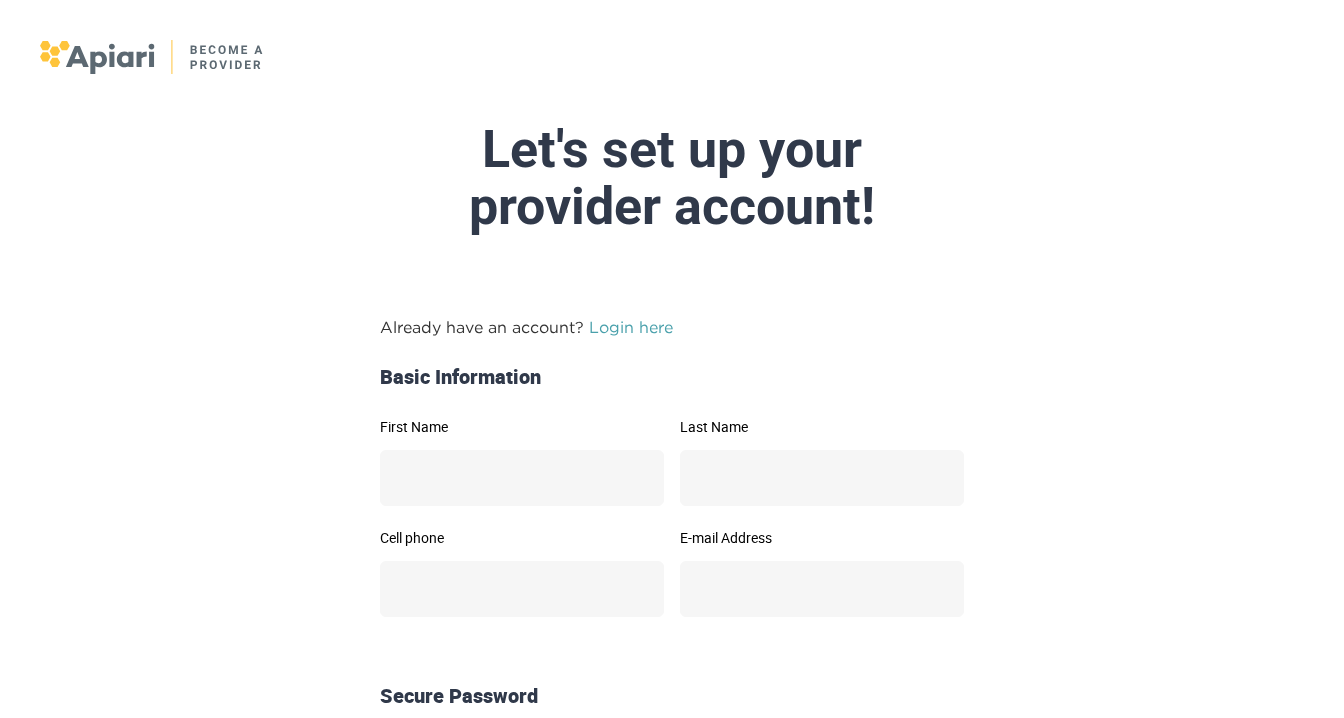 click on "First Name" at bounding box center [522, 478] 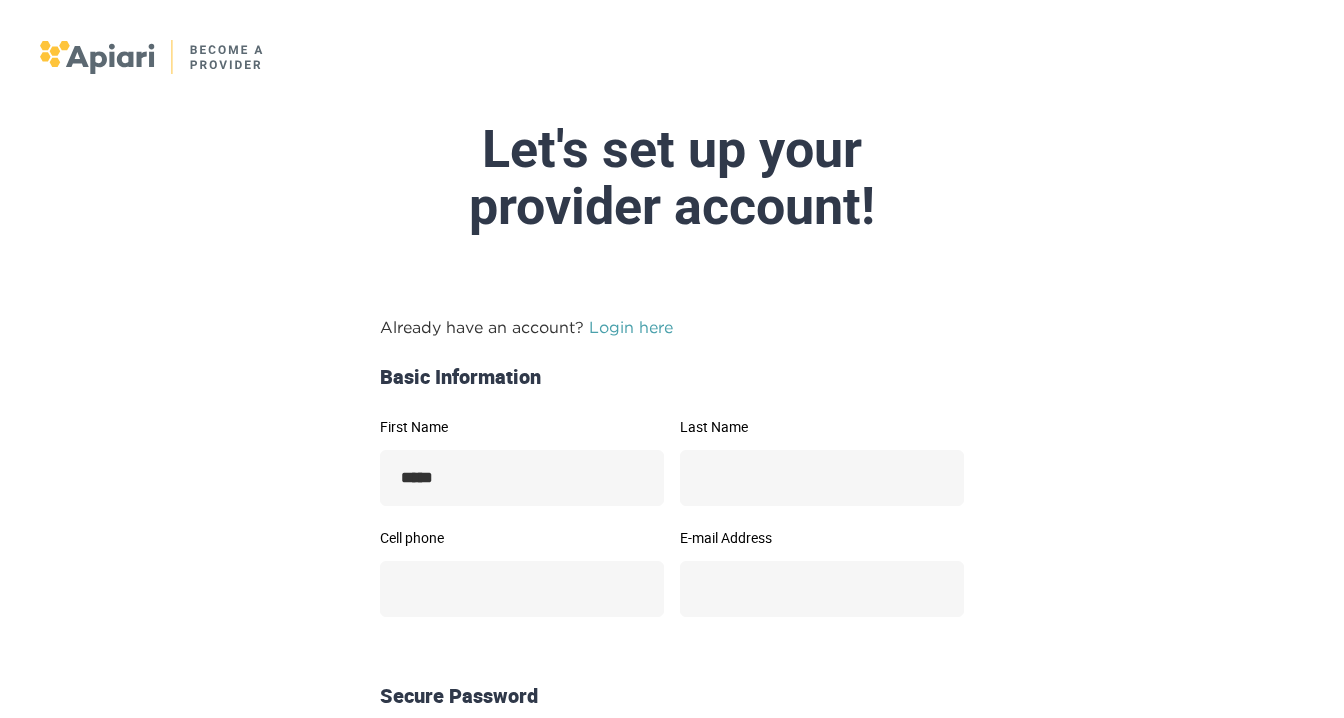 type on "*****" 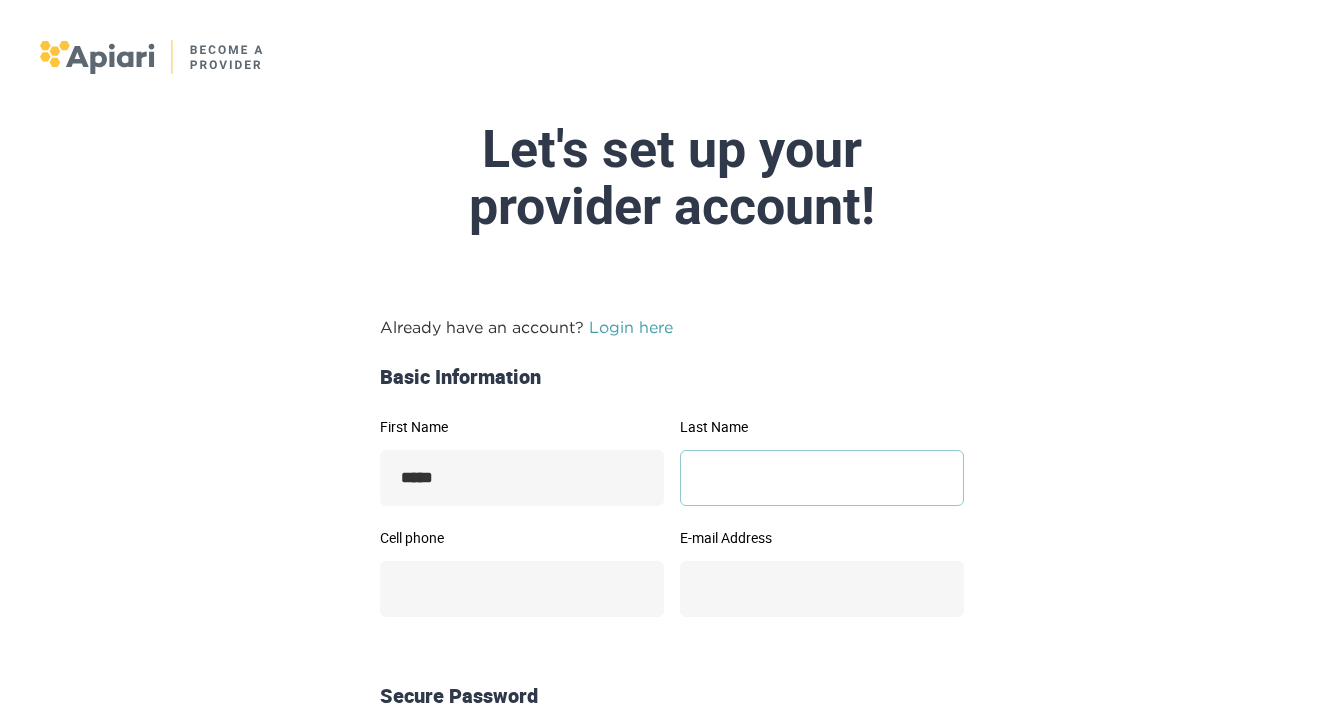 click on "Last Name" at bounding box center (822, 478) 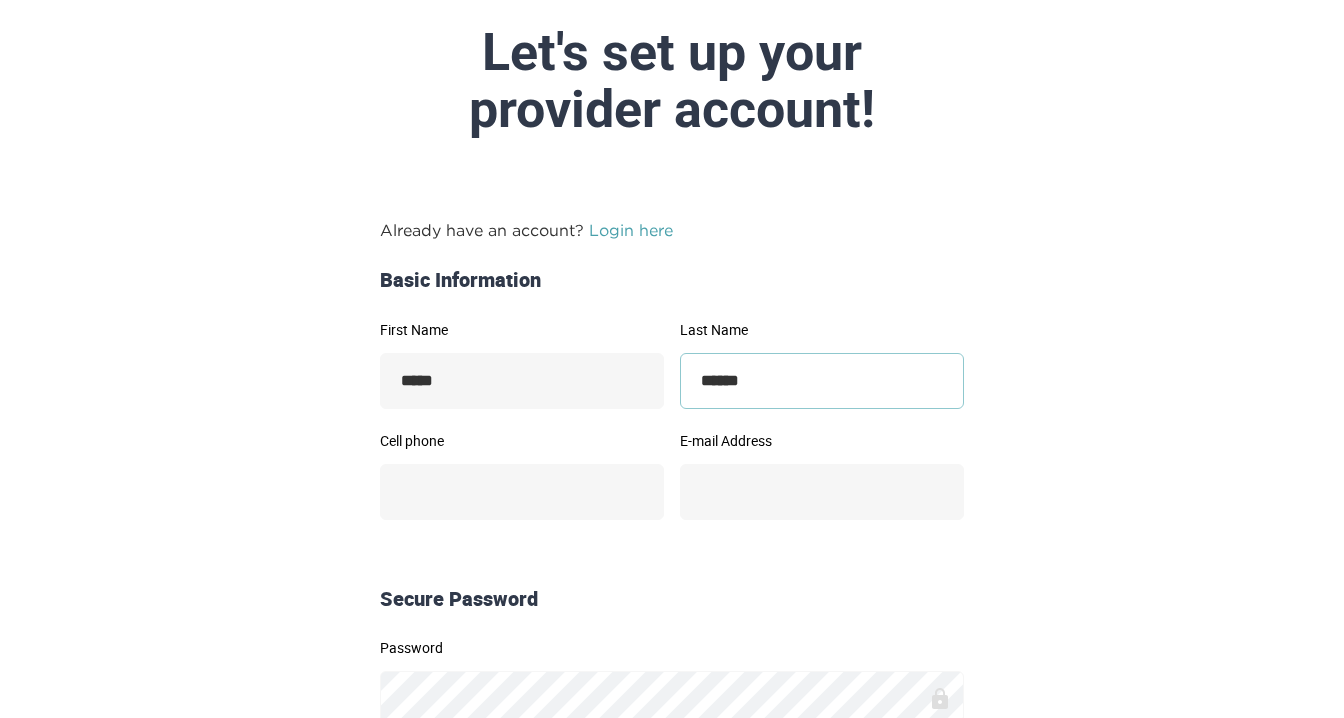 scroll, scrollTop: 128, scrollLeft: 0, axis: vertical 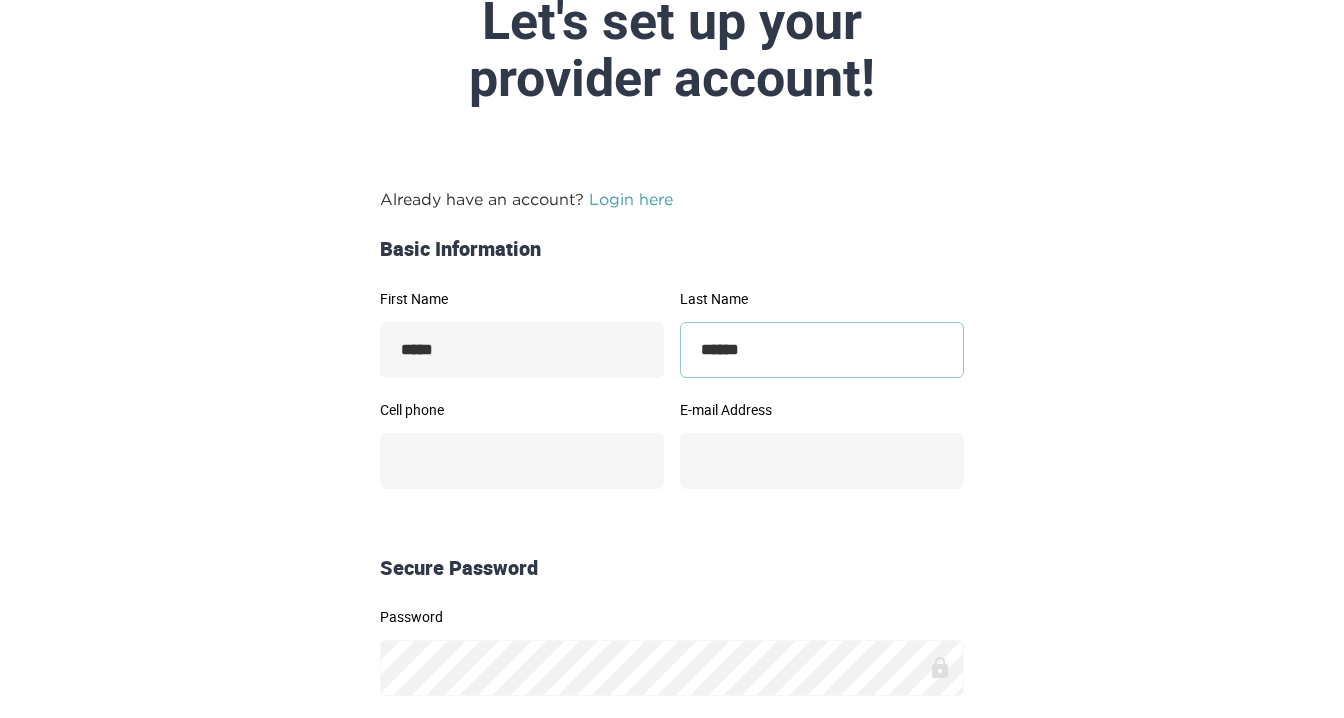 type on "******" 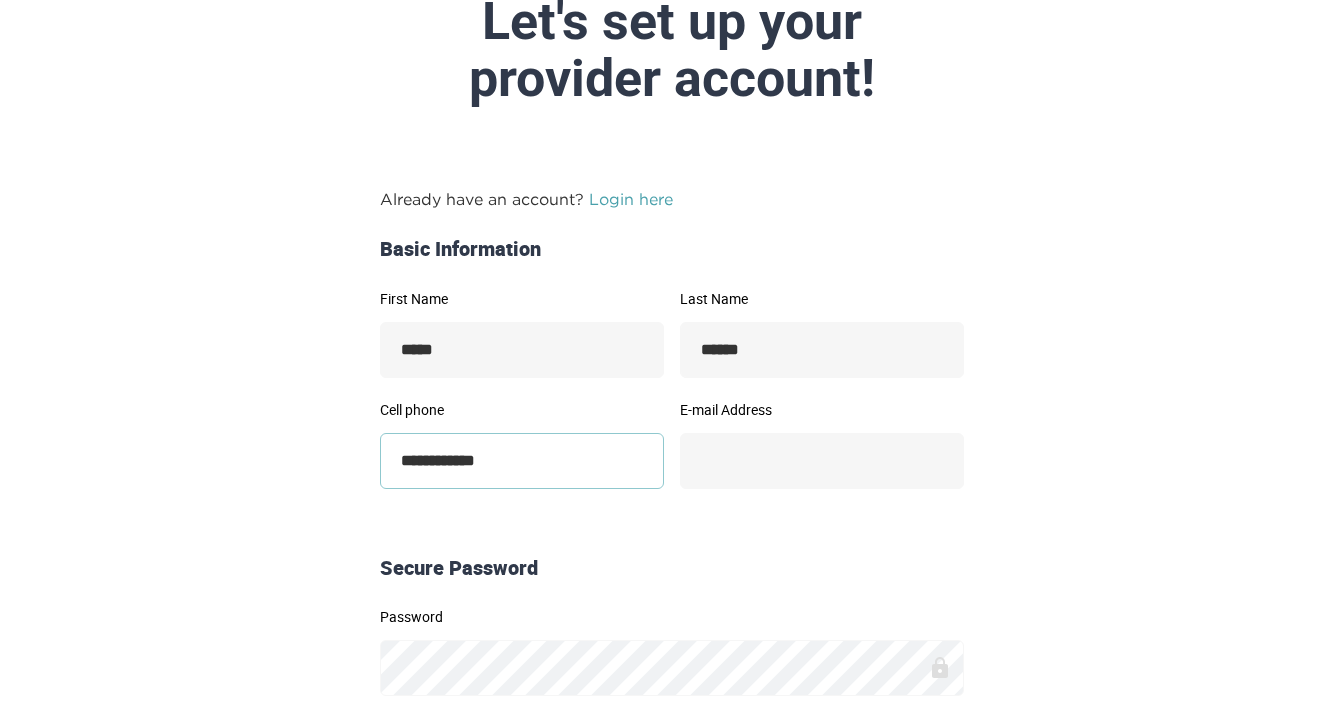 click on "**********" at bounding box center [522, 461] 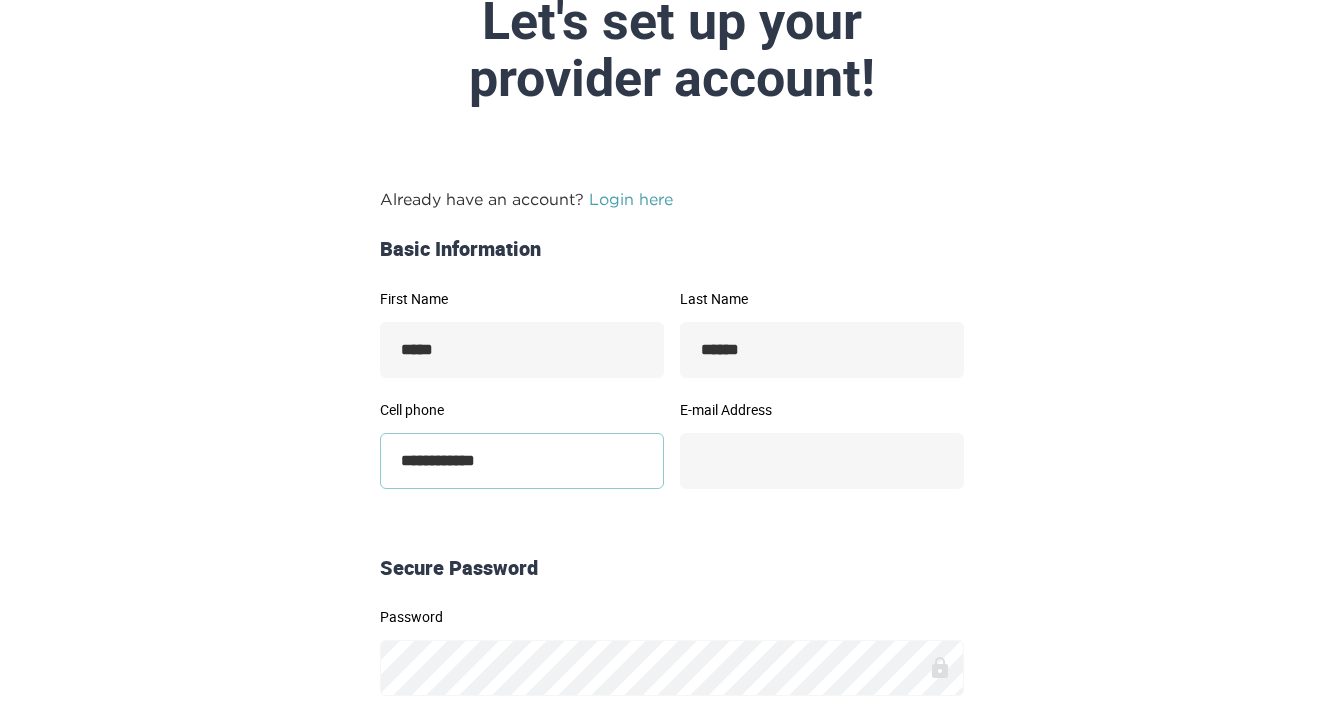 type on "**********" 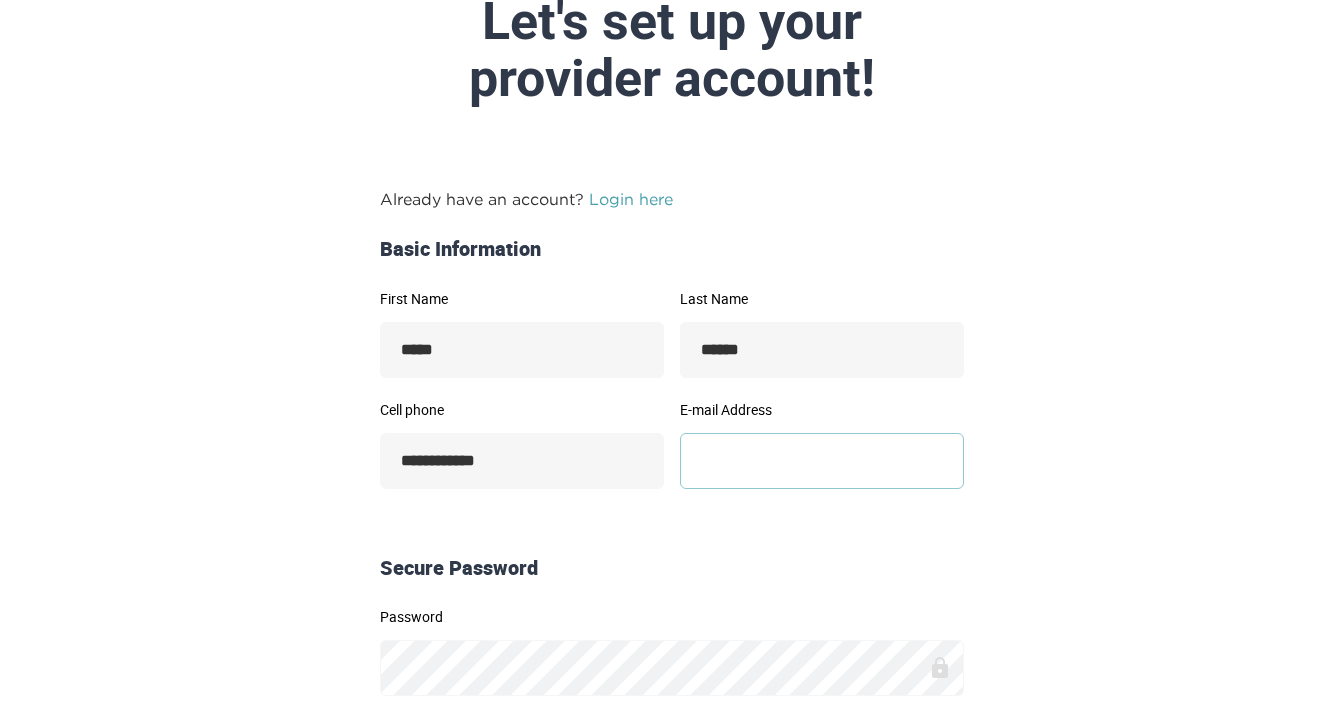 click on "E-mail Address" at bounding box center [822, 461] 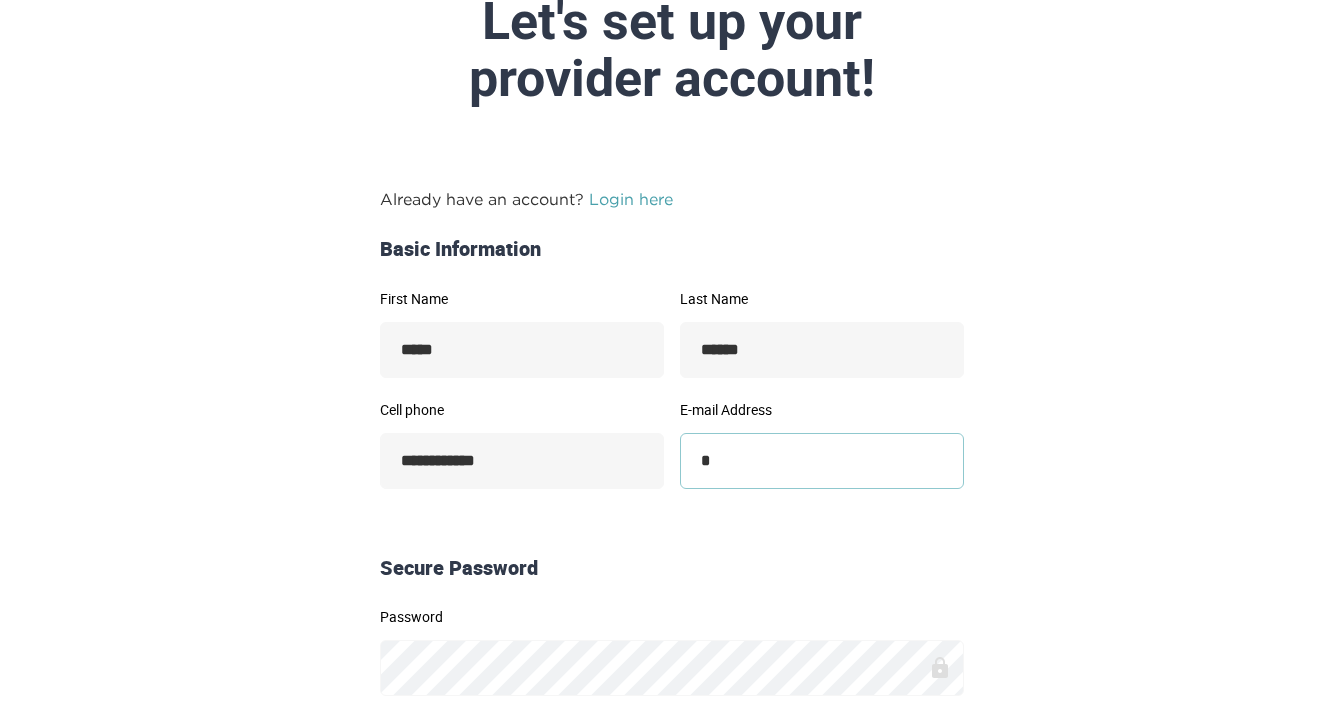 type on "**********" 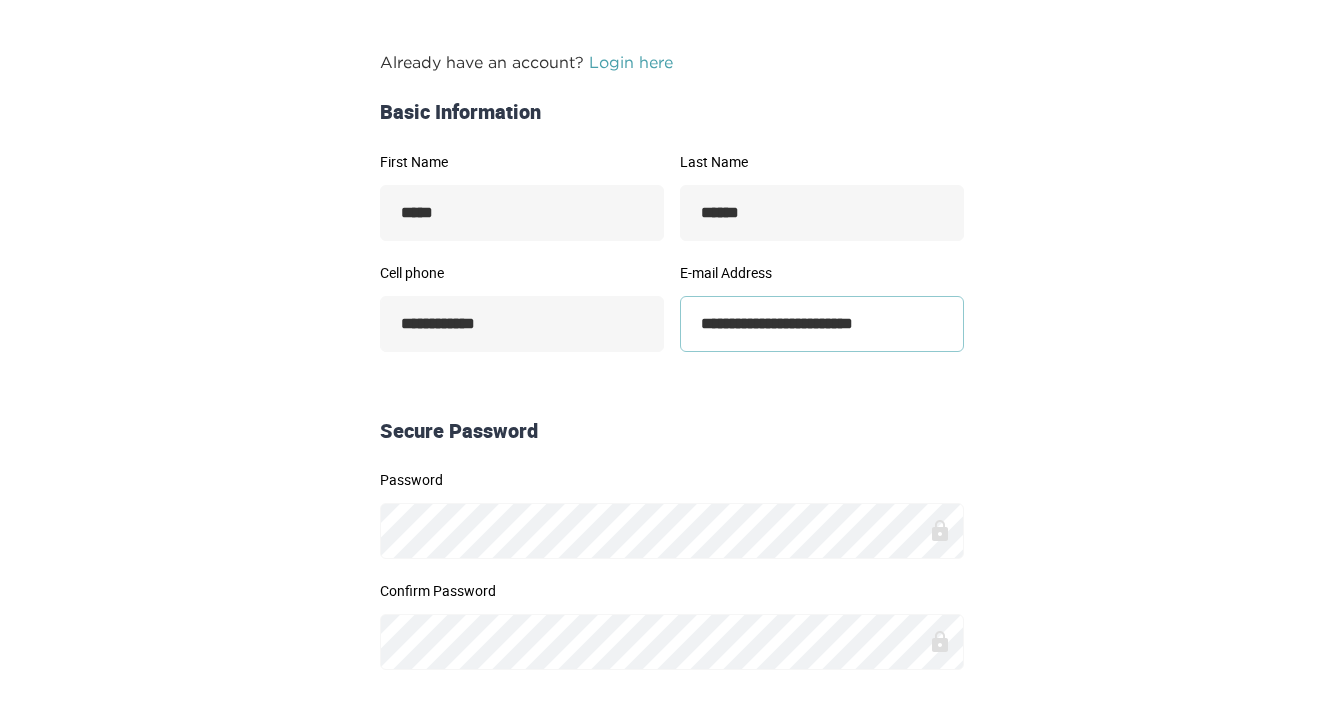 scroll, scrollTop: 268, scrollLeft: 0, axis: vertical 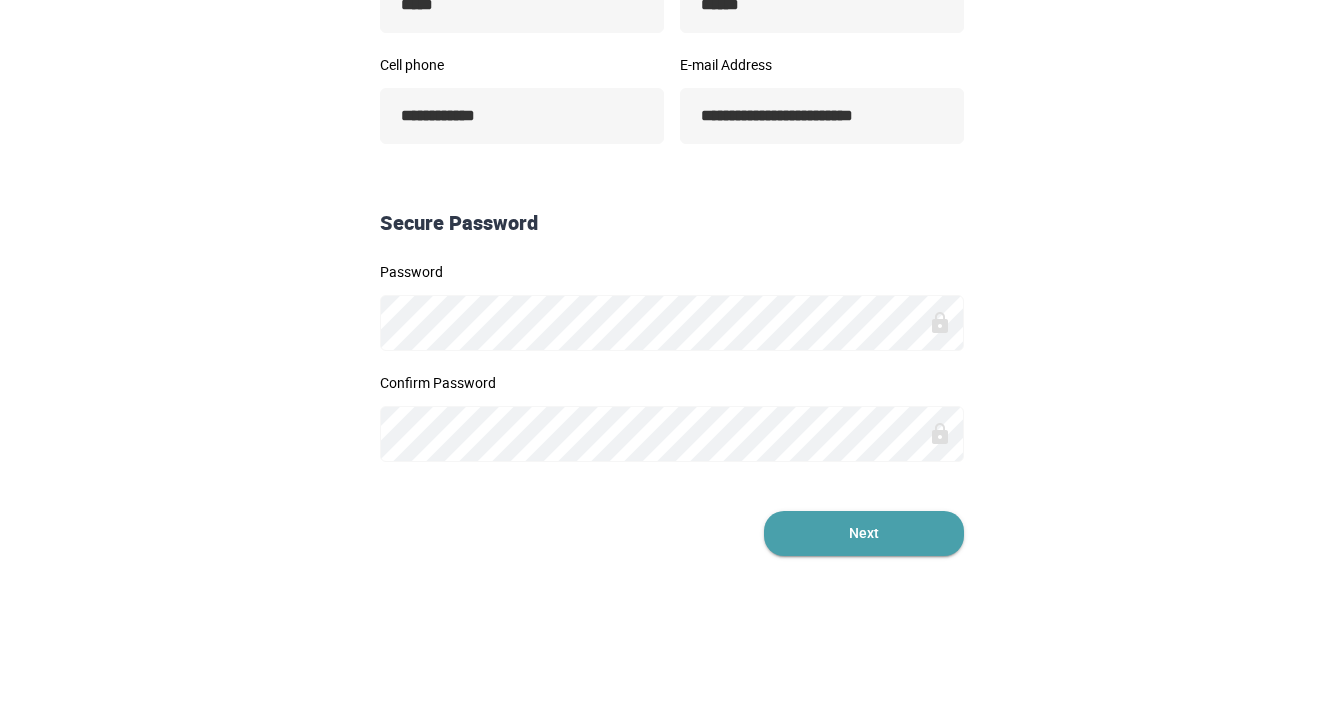 click on "Next" at bounding box center [864, 533] 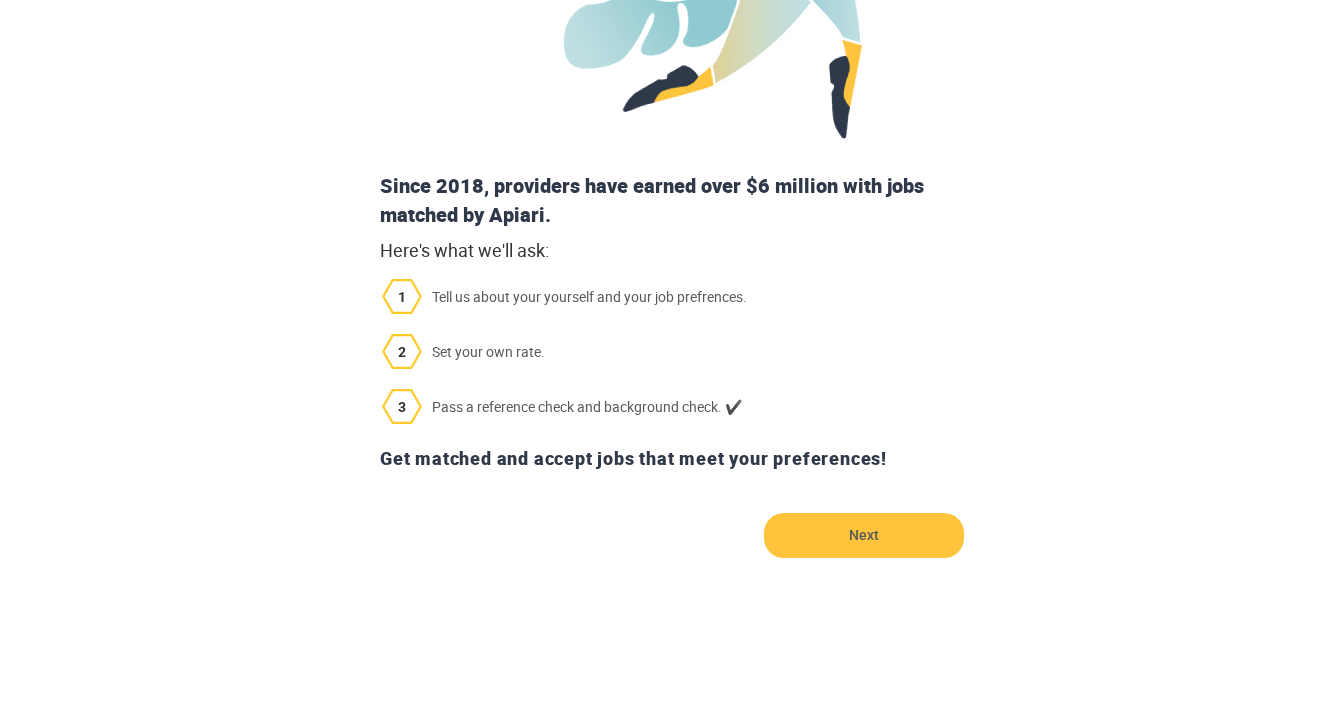 scroll, scrollTop: 566, scrollLeft: 0, axis: vertical 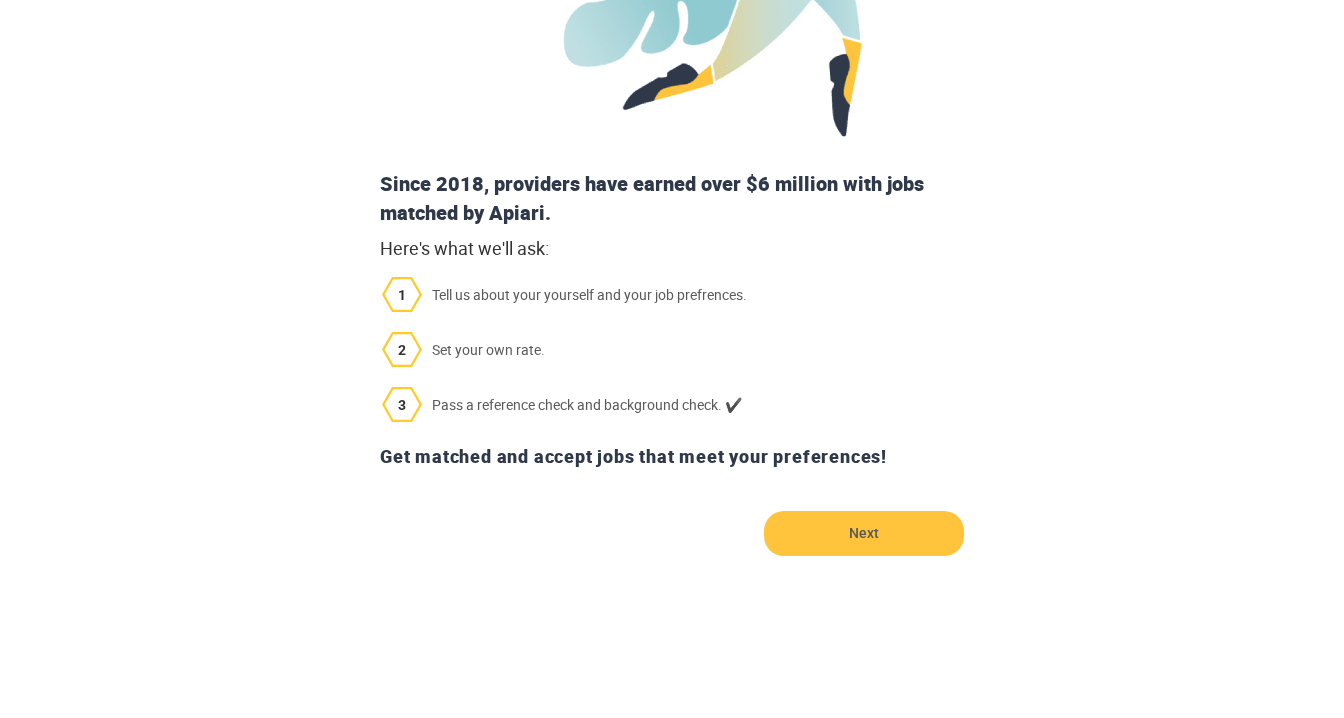 click on "Since 2018, providers have earned over $6 million with jobs matched by Apiari. Here's what we'll ask: 1 Tell us about your yourself and your job prefrences. 2 Set your own rate. 3 Pass a reference check and background check. ✔️ Get matched and accept jobs that meet your preferences! Next" at bounding box center (672, 127) 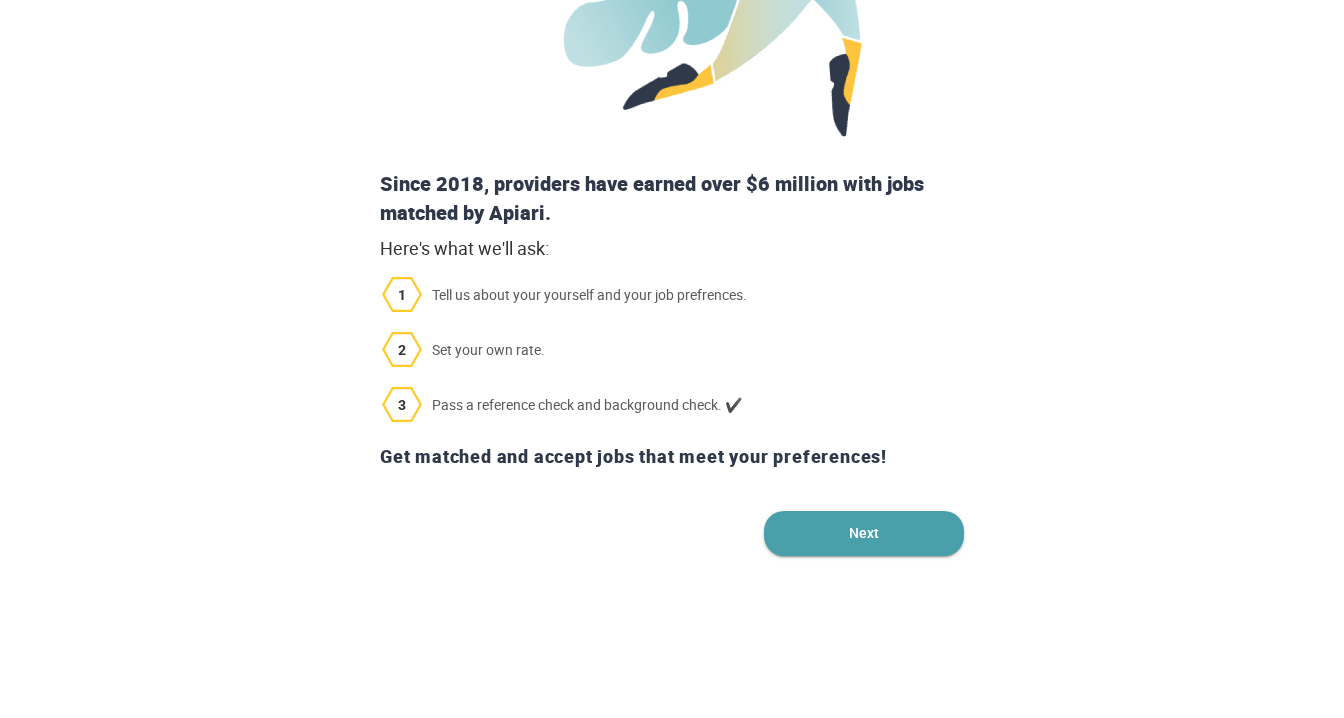click on "Next" at bounding box center (864, 533) 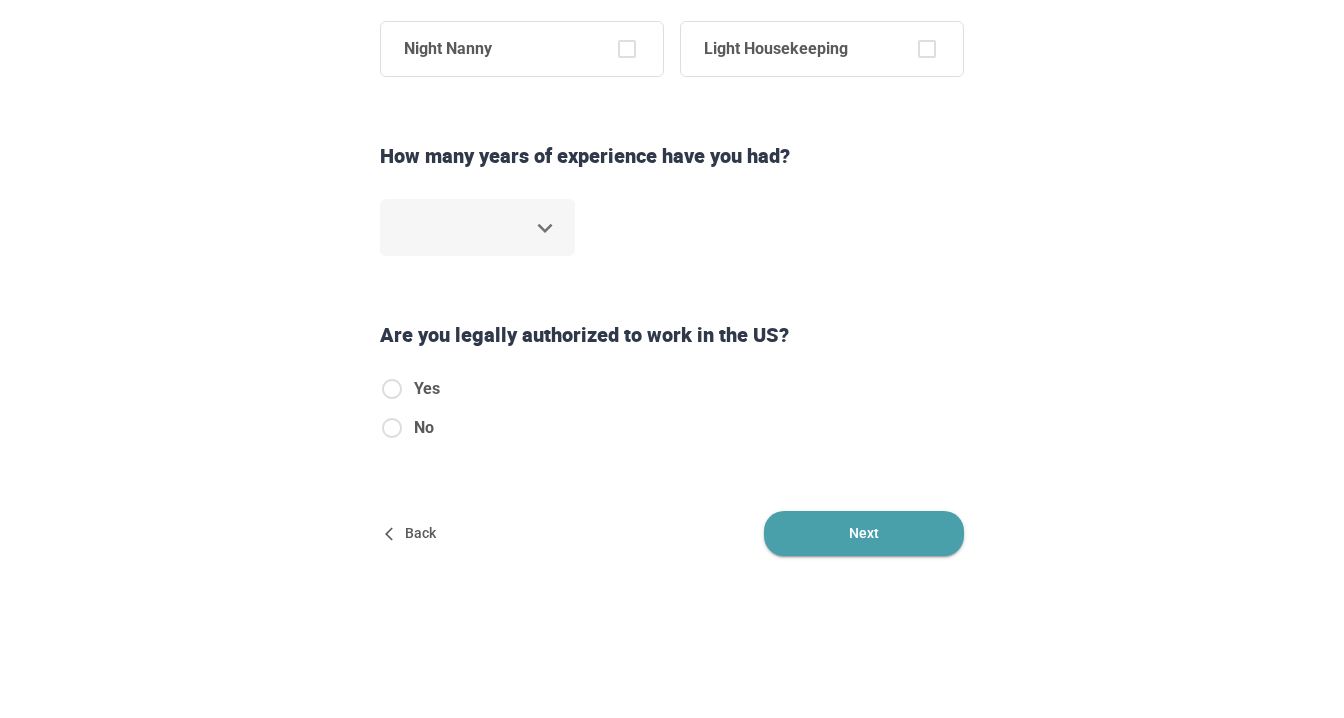 scroll, scrollTop: 0, scrollLeft: 0, axis: both 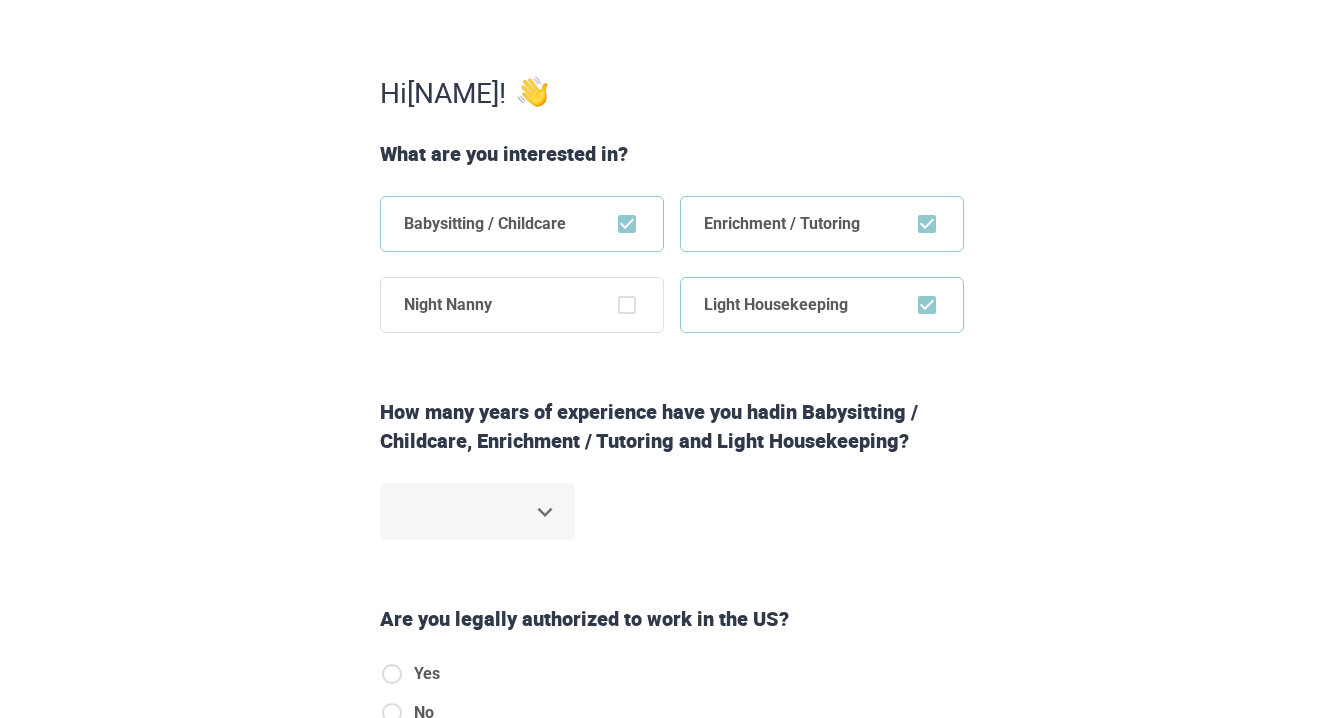 click on "Step  1   of   6 Some simple  stuff first. Hi  [NAME] ! What are you interested in? Babysitting / Childcare Enrichment / Tutoring Night Nanny Light Housekeeping How many years of experience have you had  in Babysitting / Childcare, Enrichment / Tutoring and Light Housekeeping ? ​ Are you legally authorized to work in the US? Yes No Back Next Copyright  2025 [EMAIL] [PHONE] Jobs Signup Terms of service Privacy The Sweet Life" at bounding box center [672, 66] 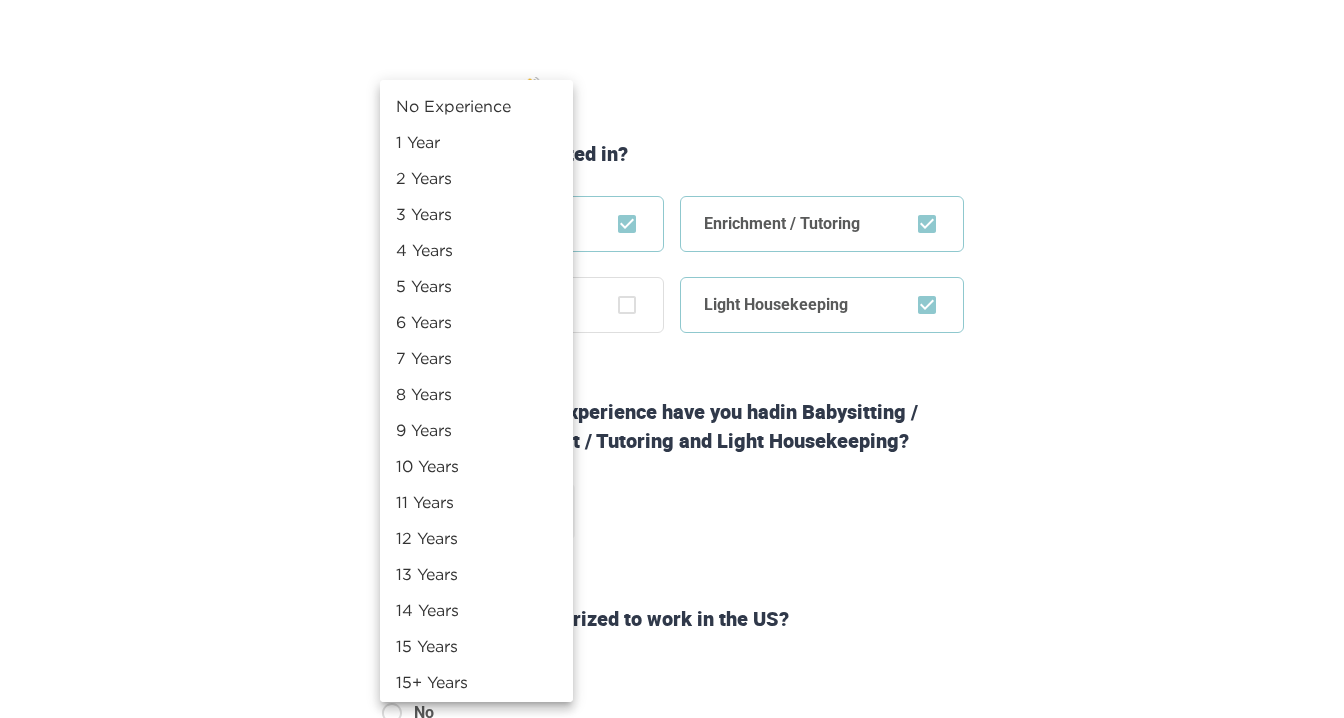 click on "7 Years" at bounding box center (476, 358) 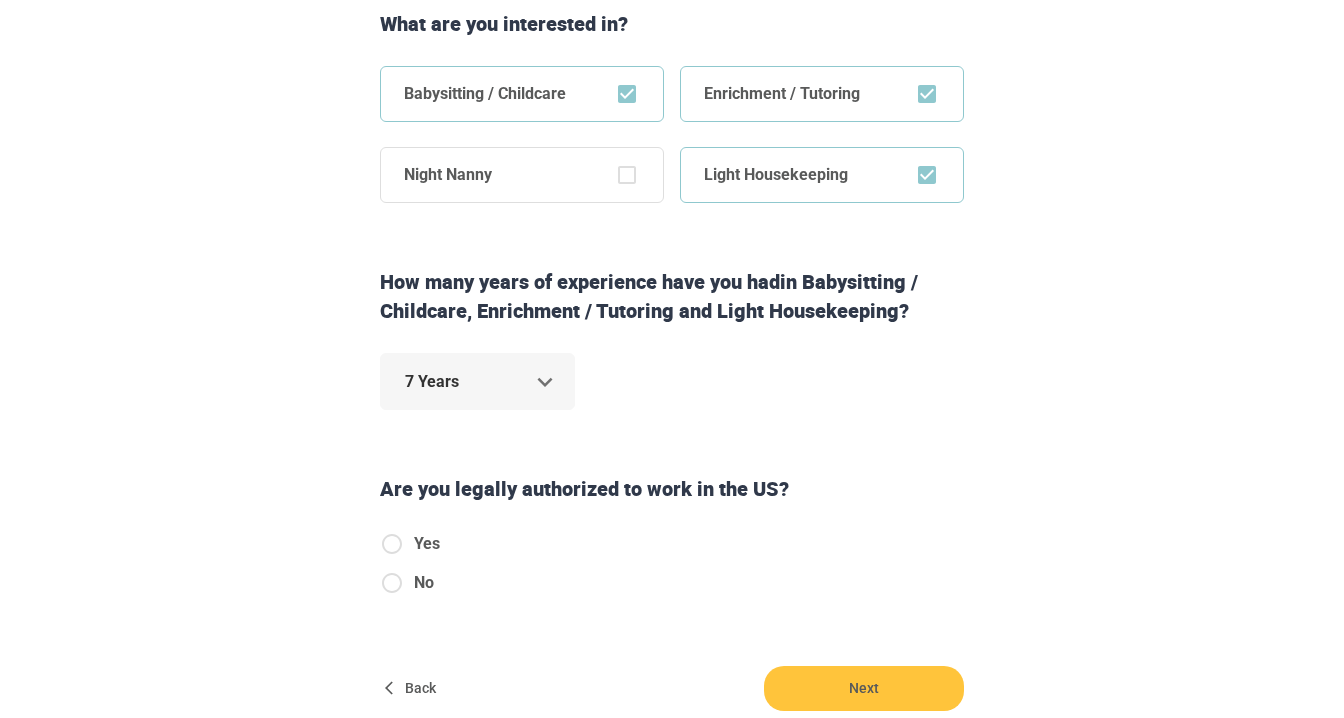 scroll, scrollTop: 428, scrollLeft: 0, axis: vertical 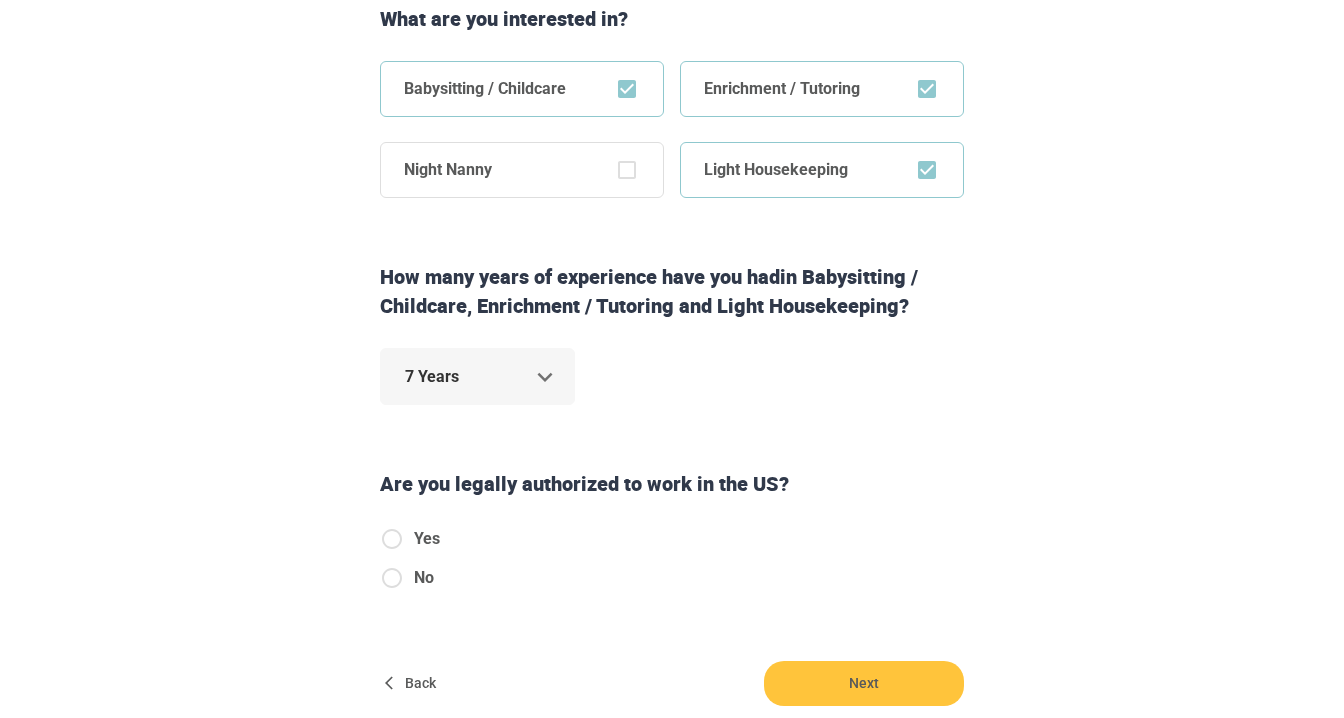 click on "Yes No" at bounding box center [672, 566] 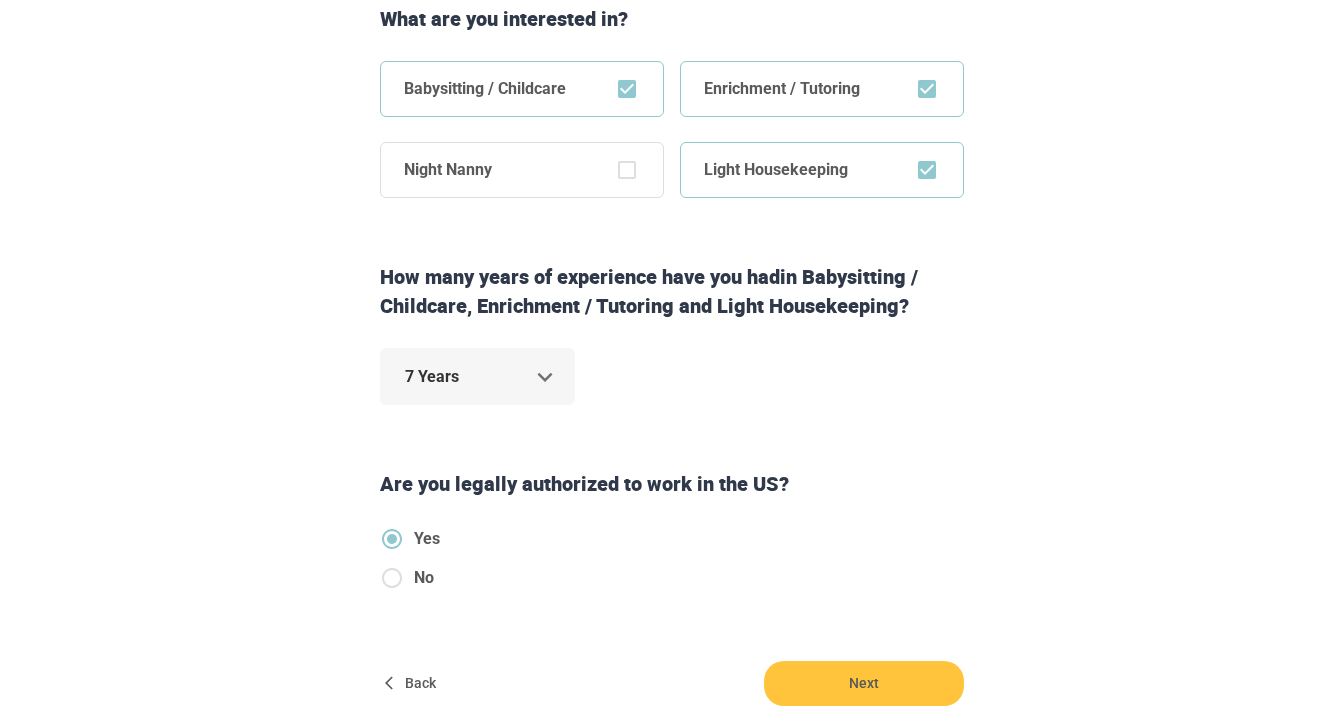 scroll, scrollTop: 578, scrollLeft: 0, axis: vertical 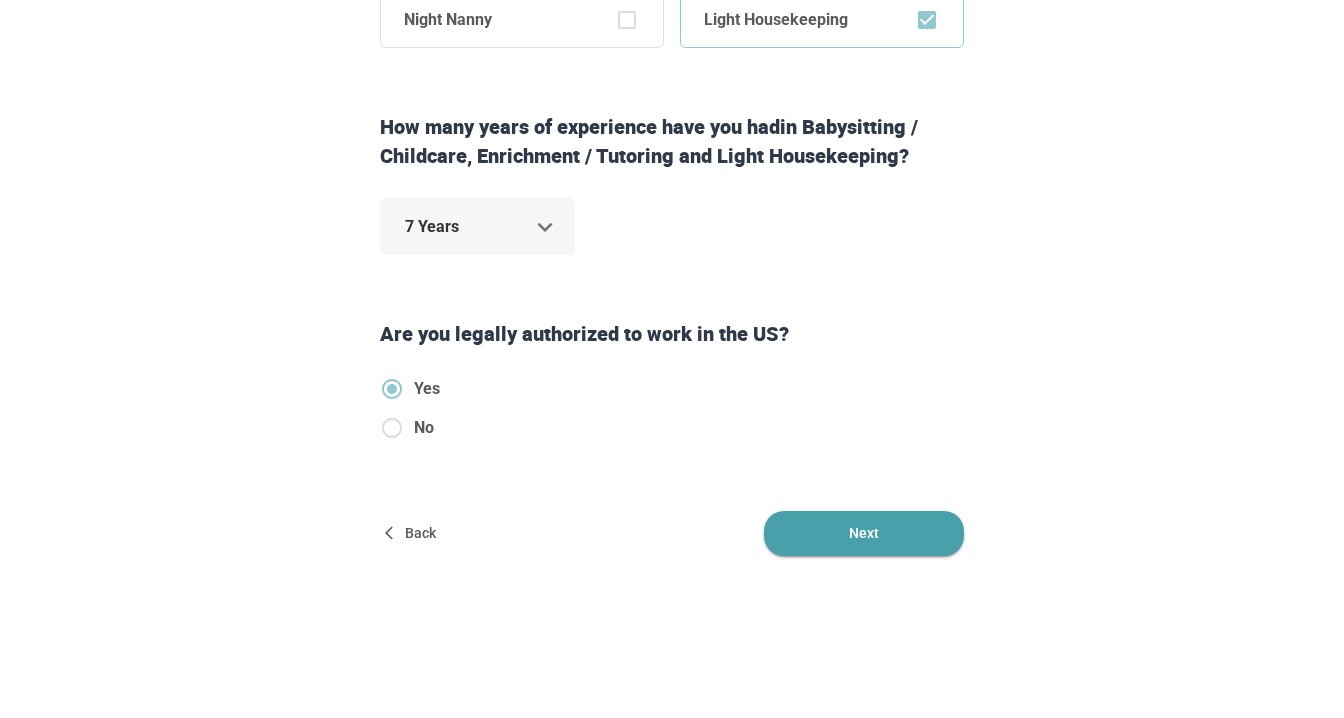 click on "Next" at bounding box center (864, 533) 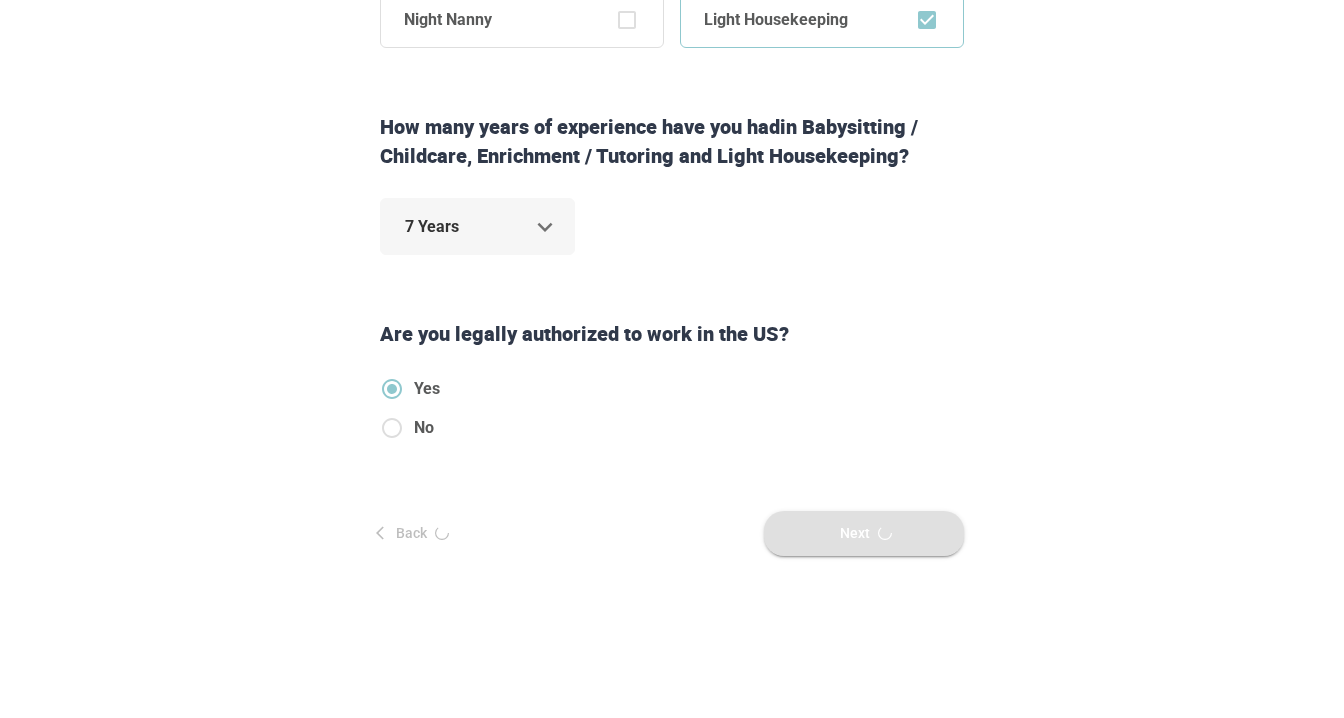 scroll, scrollTop: 0, scrollLeft: 0, axis: both 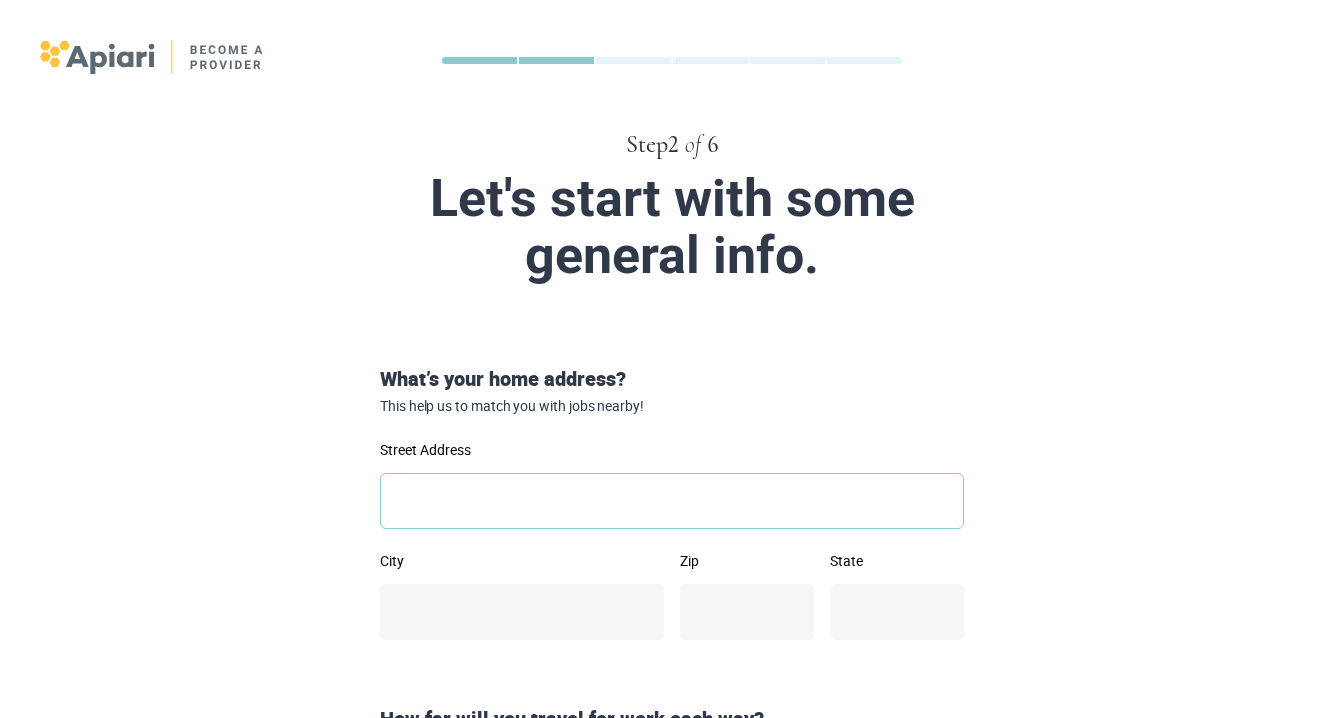 click on "Street Address" at bounding box center (672, 501) 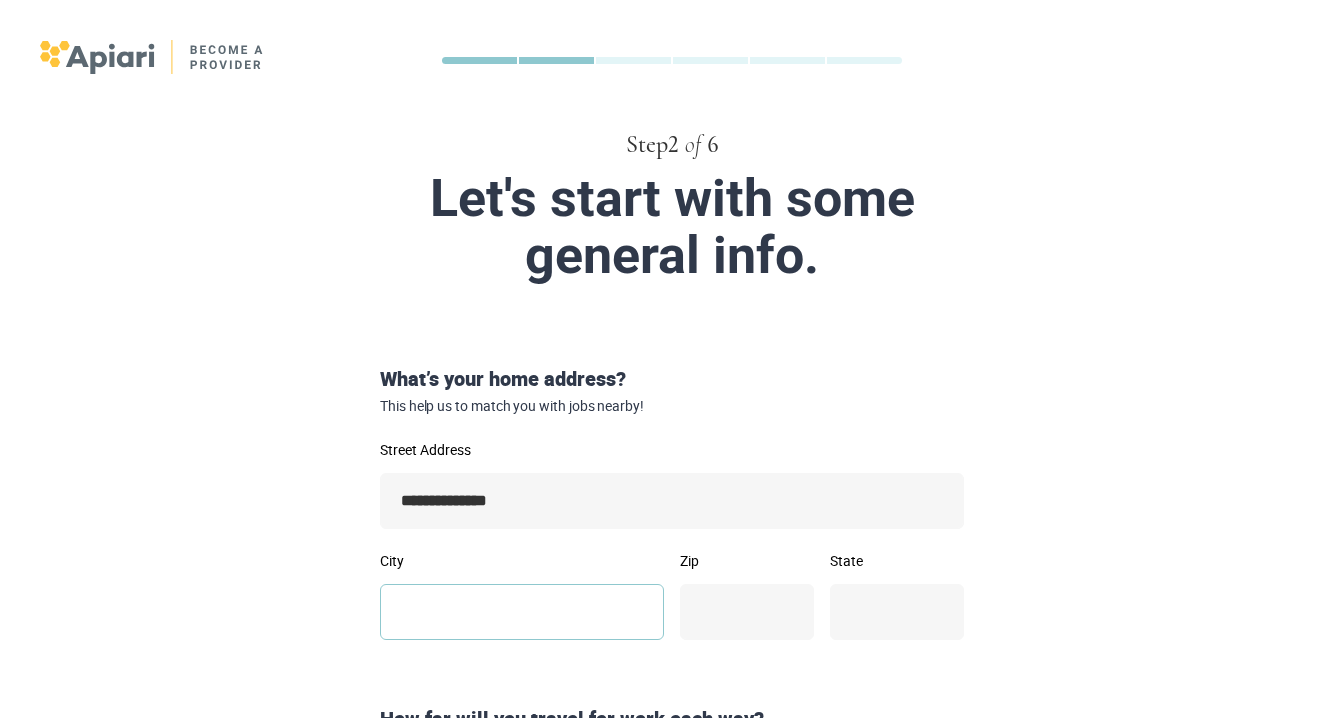 type on "**********" 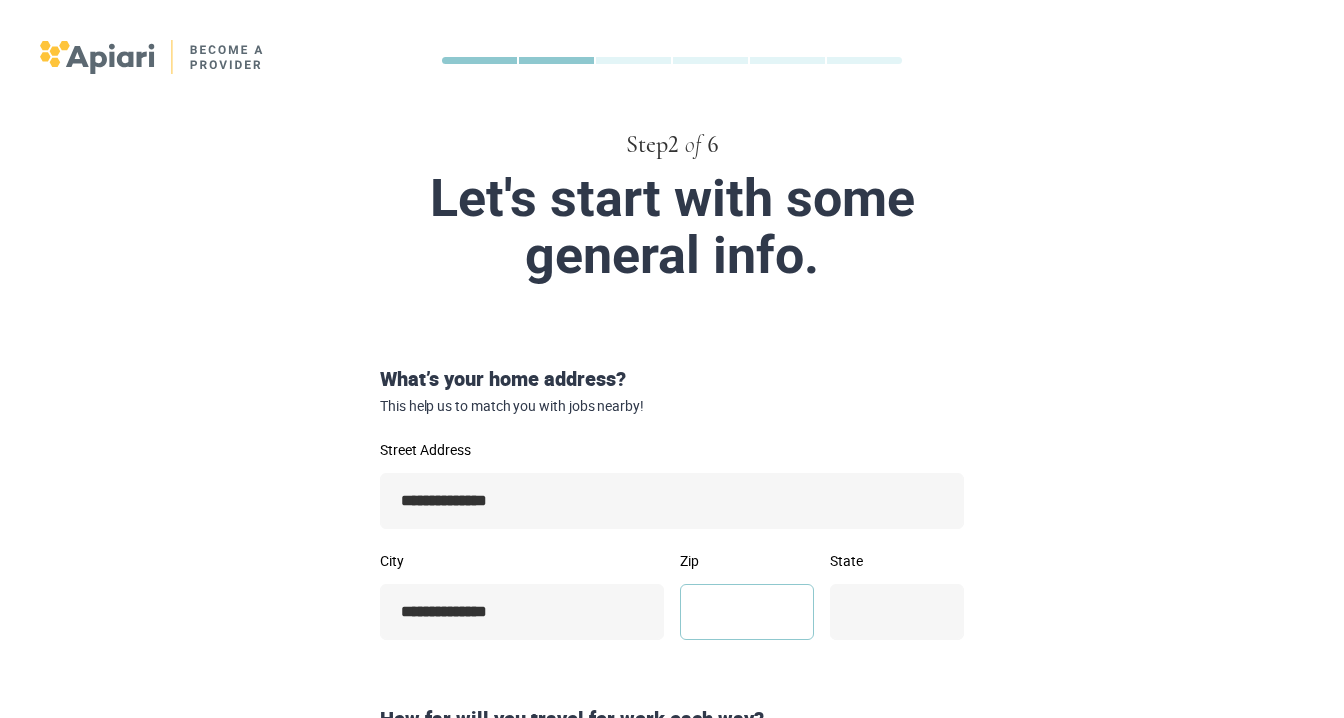 type on "*****" 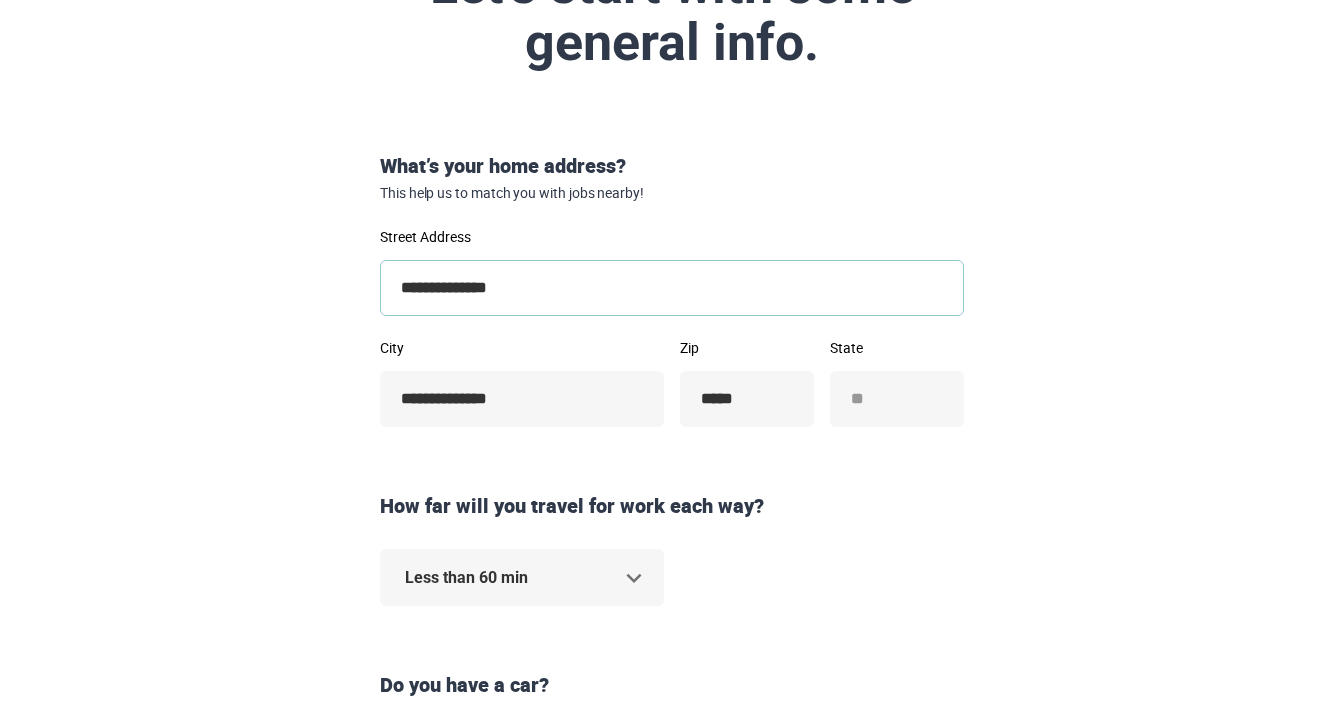 scroll, scrollTop: 216, scrollLeft: 0, axis: vertical 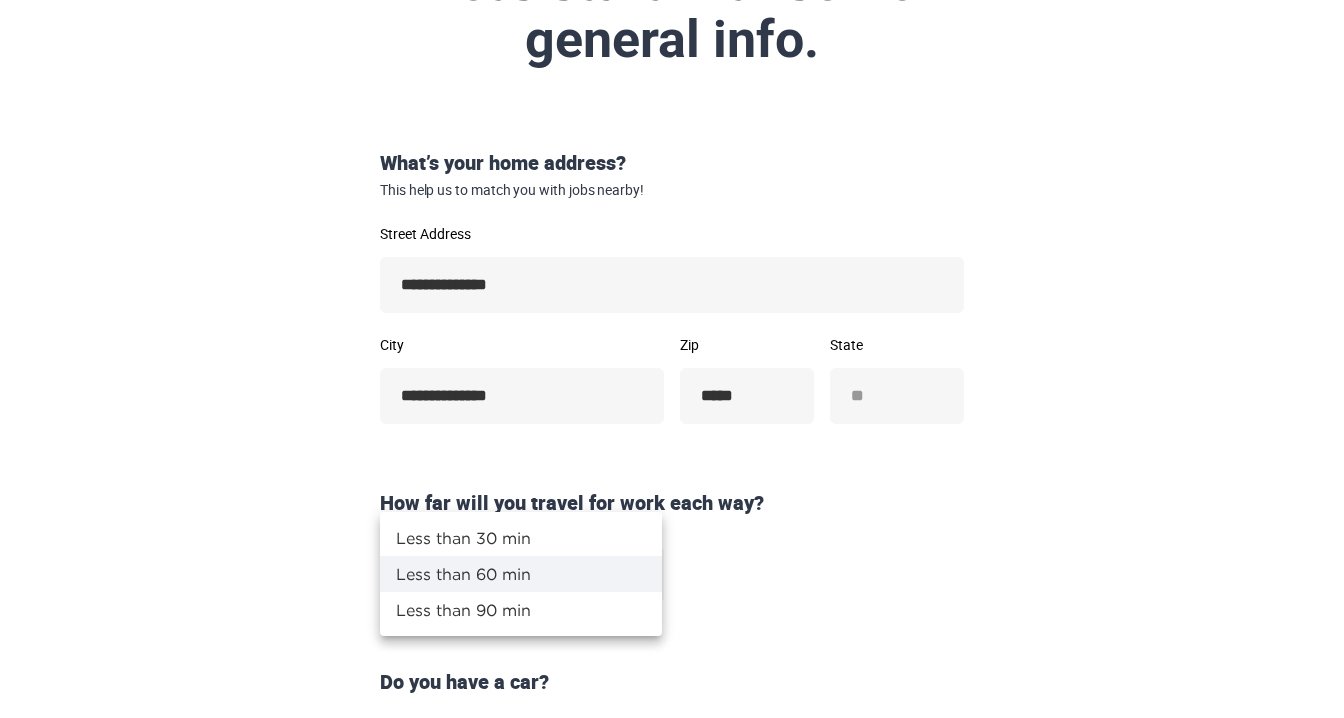 click on "Step  2   of   6 Let's start with some  general info. What’s your home address? This help us to match you with jobs nearby! [ADDRESS] [CITY] [ZIP] [STATE] How far will you travel for work each way? Less than 60 min ** Do you have a car? Yes No Back Next Copyright  2025 [EMAIL] [PHONE] Jobs Signup Terms of service Privacy The Sweet Life Less than 30 min Less than 60 min Less than 90 min" at bounding box center [672, 143] 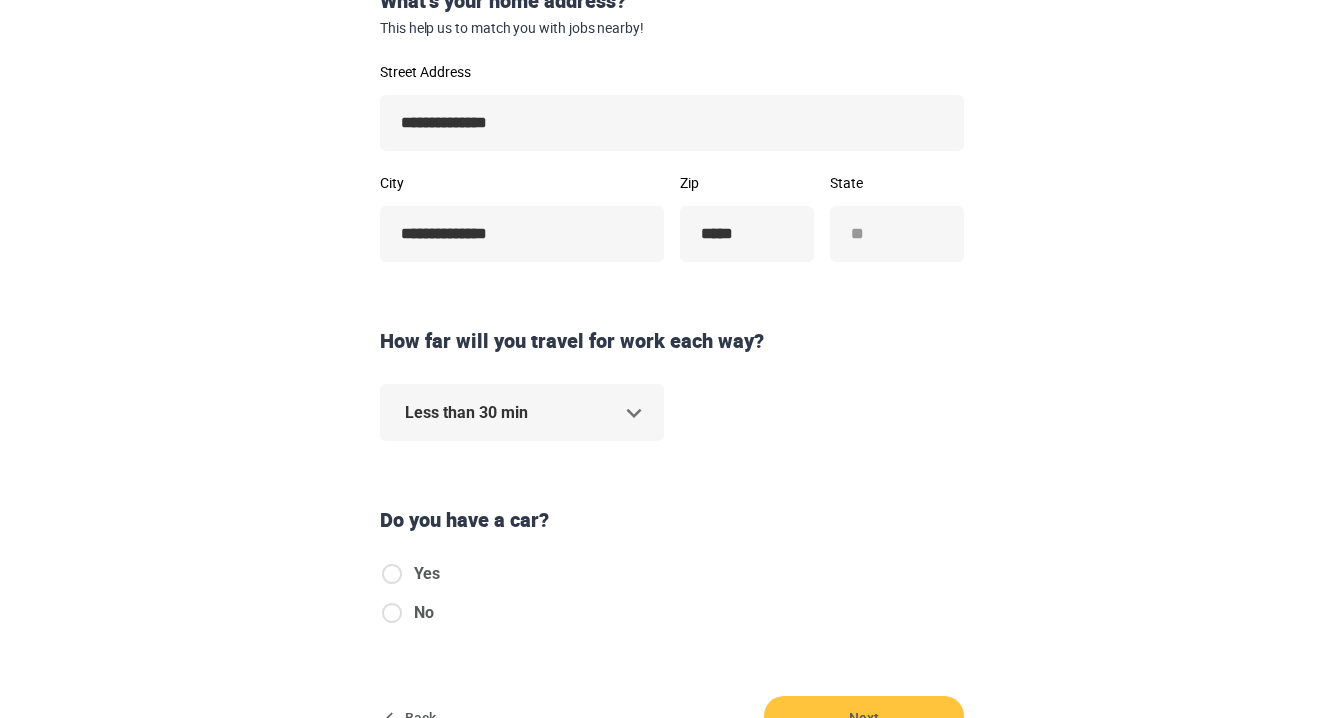 scroll, scrollTop: 382, scrollLeft: 0, axis: vertical 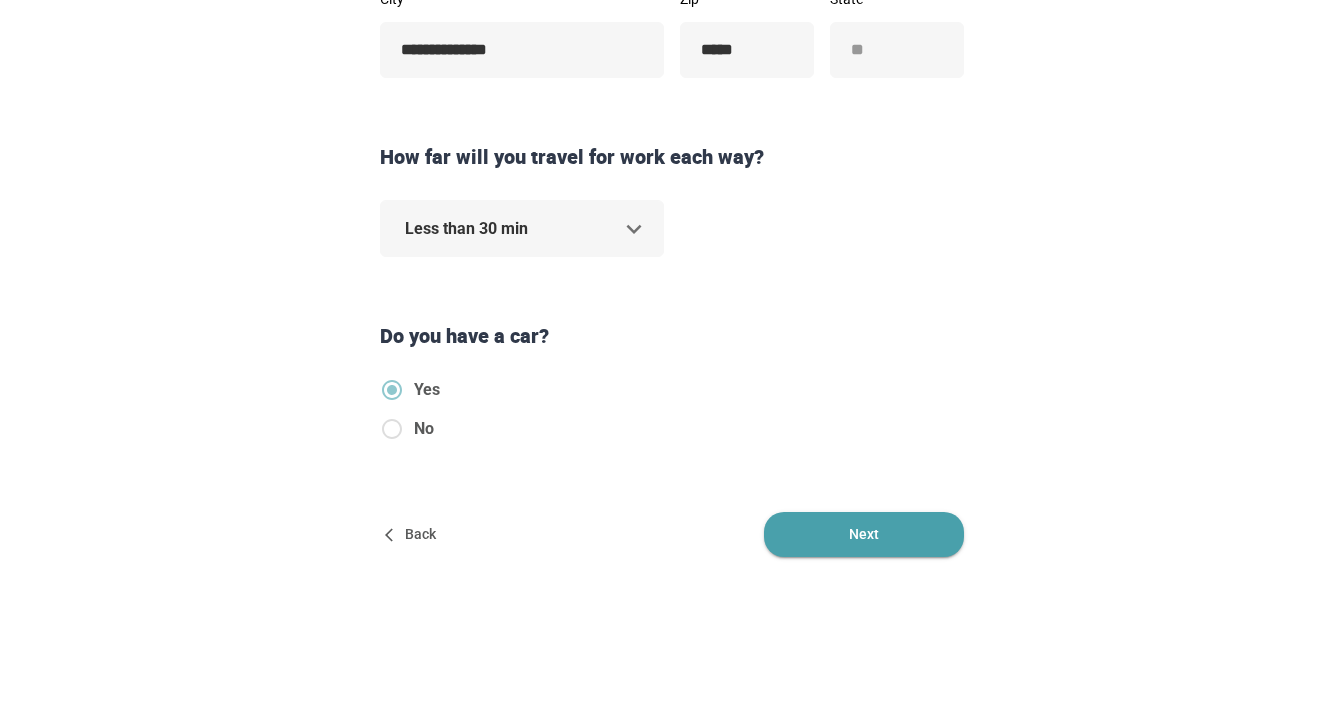 click on "Next" at bounding box center (864, 534) 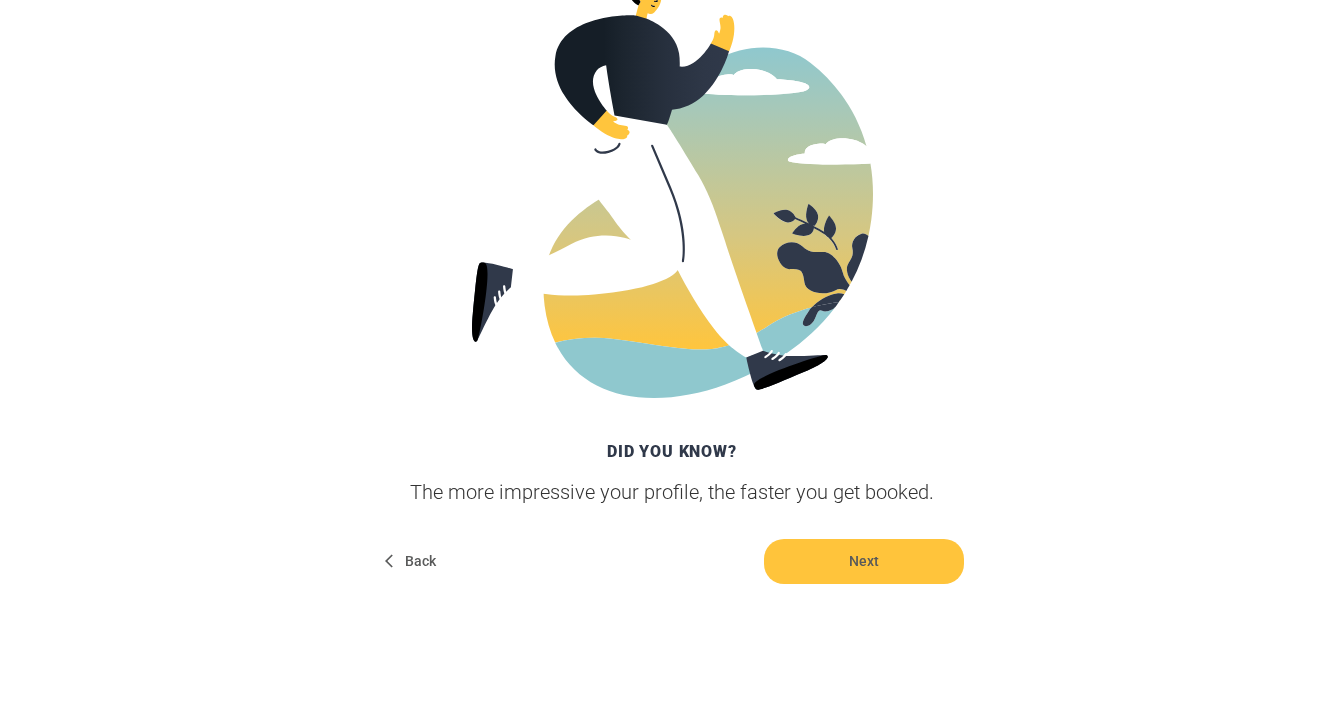 scroll, scrollTop: 416, scrollLeft: 0, axis: vertical 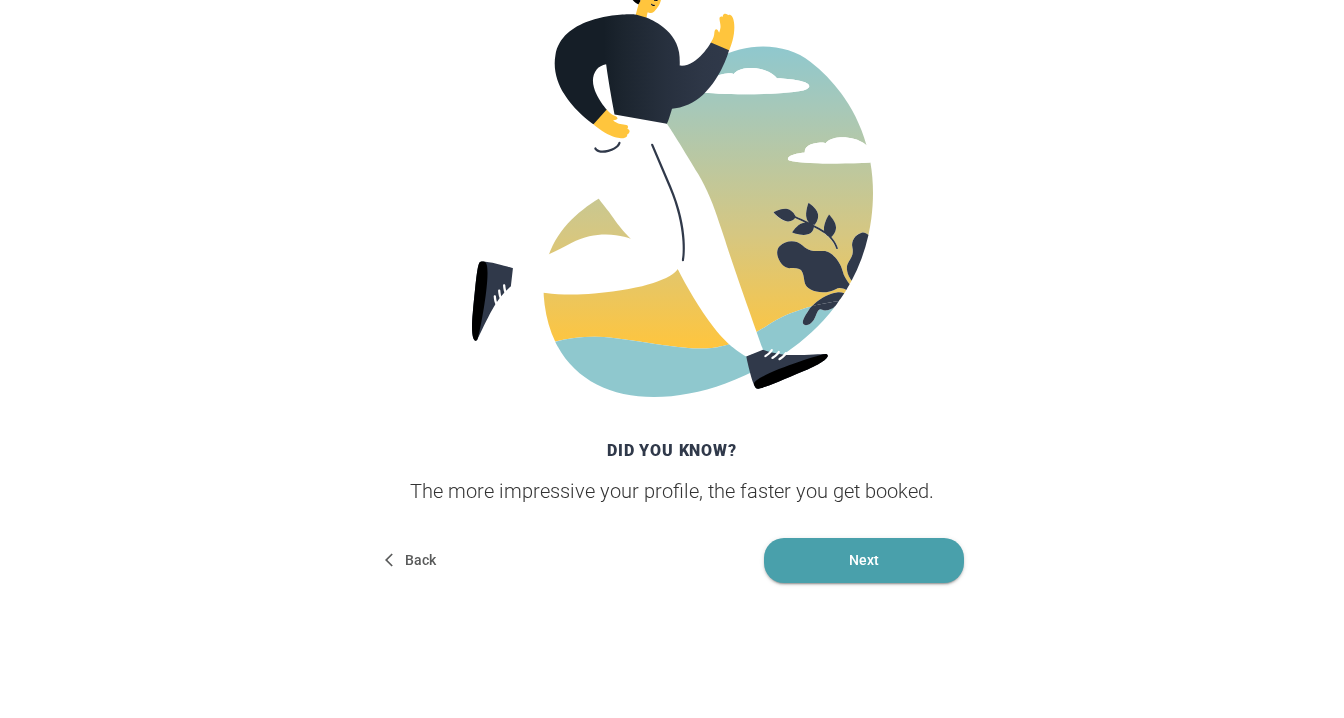click on "Next" at bounding box center (864, 560) 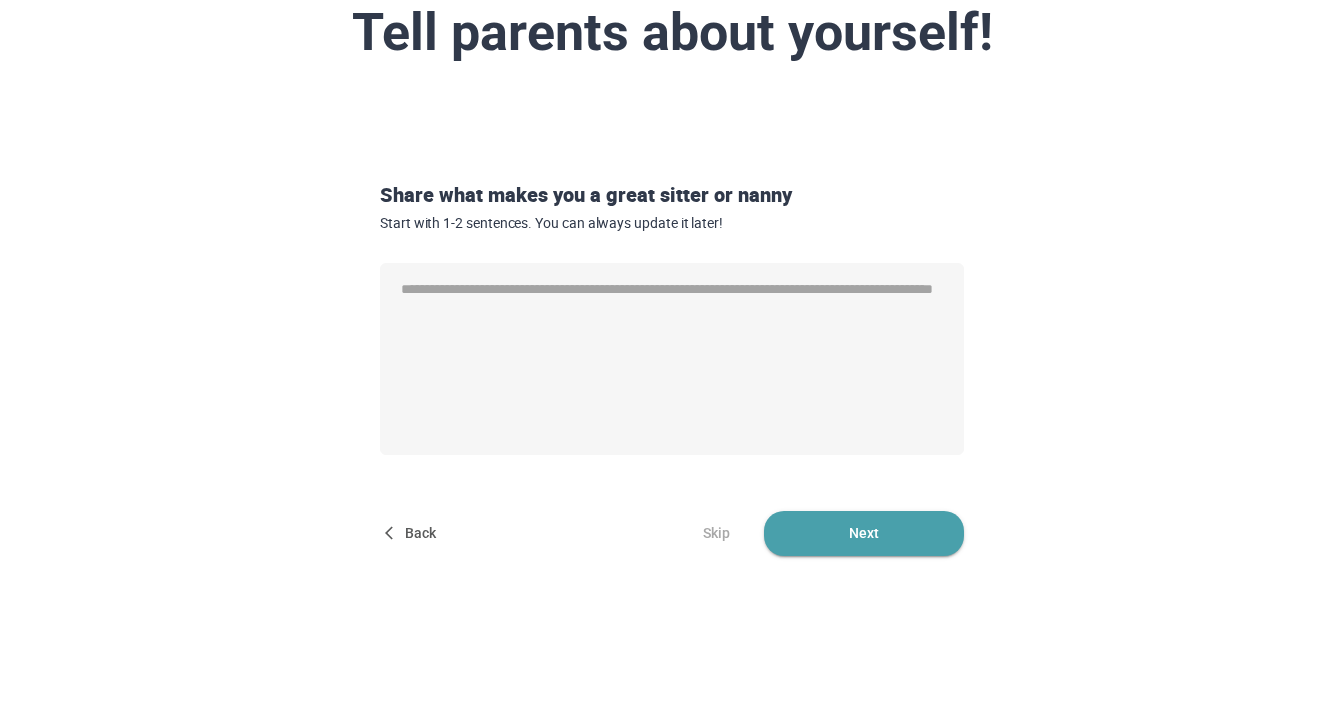 scroll, scrollTop: 0, scrollLeft: 0, axis: both 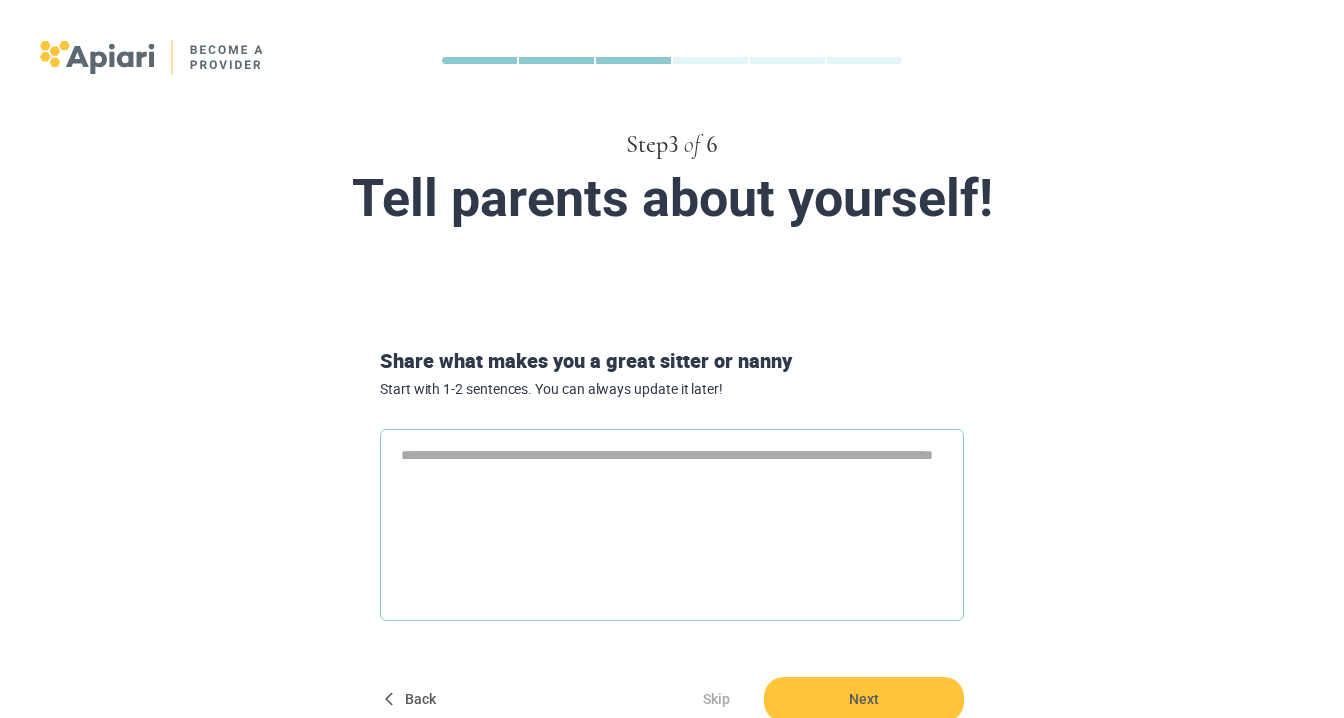 click at bounding box center [672, 525] 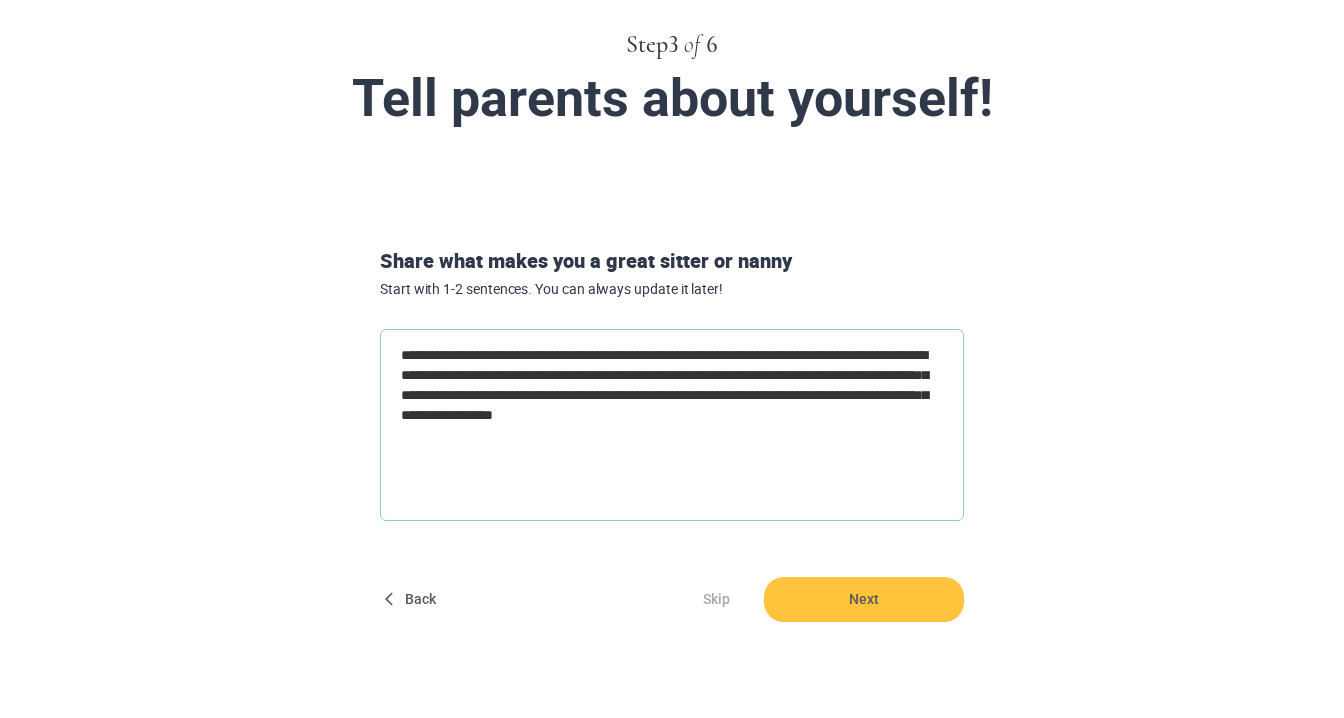 scroll, scrollTop: 102, scrollLeft: 0, axis: vertical 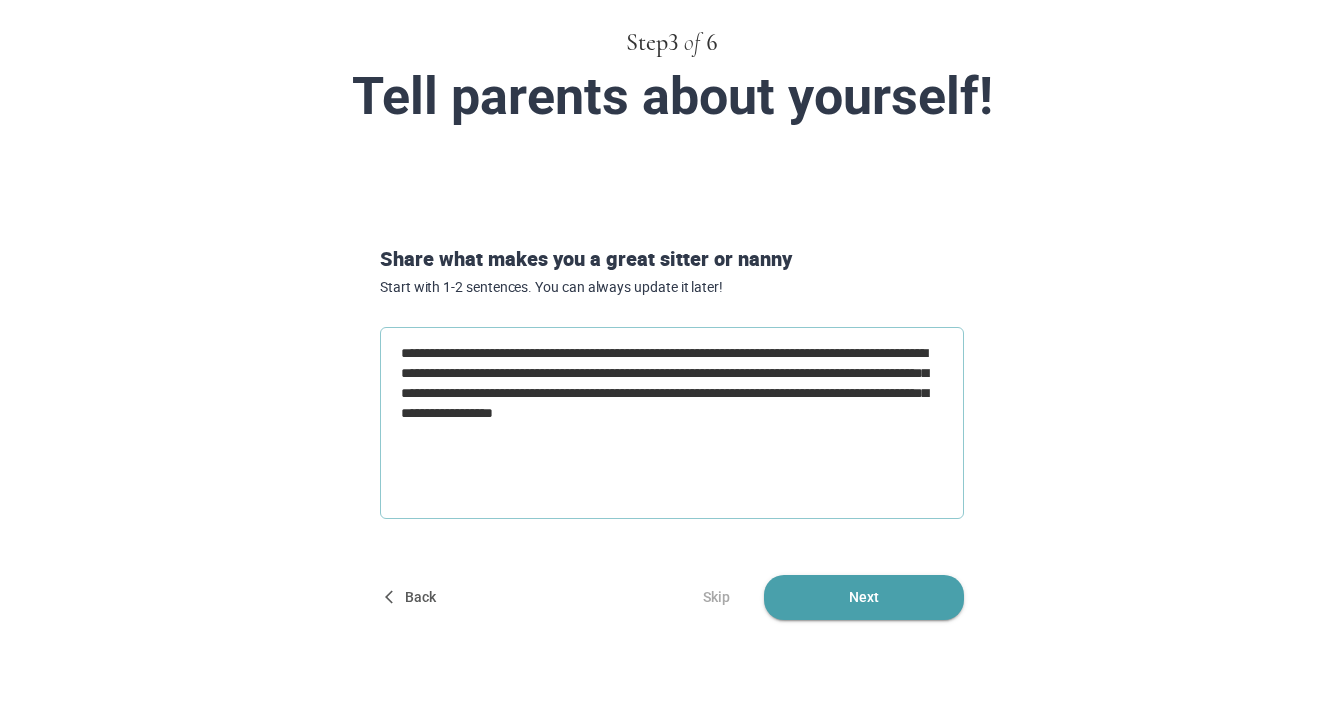 type on "**********" 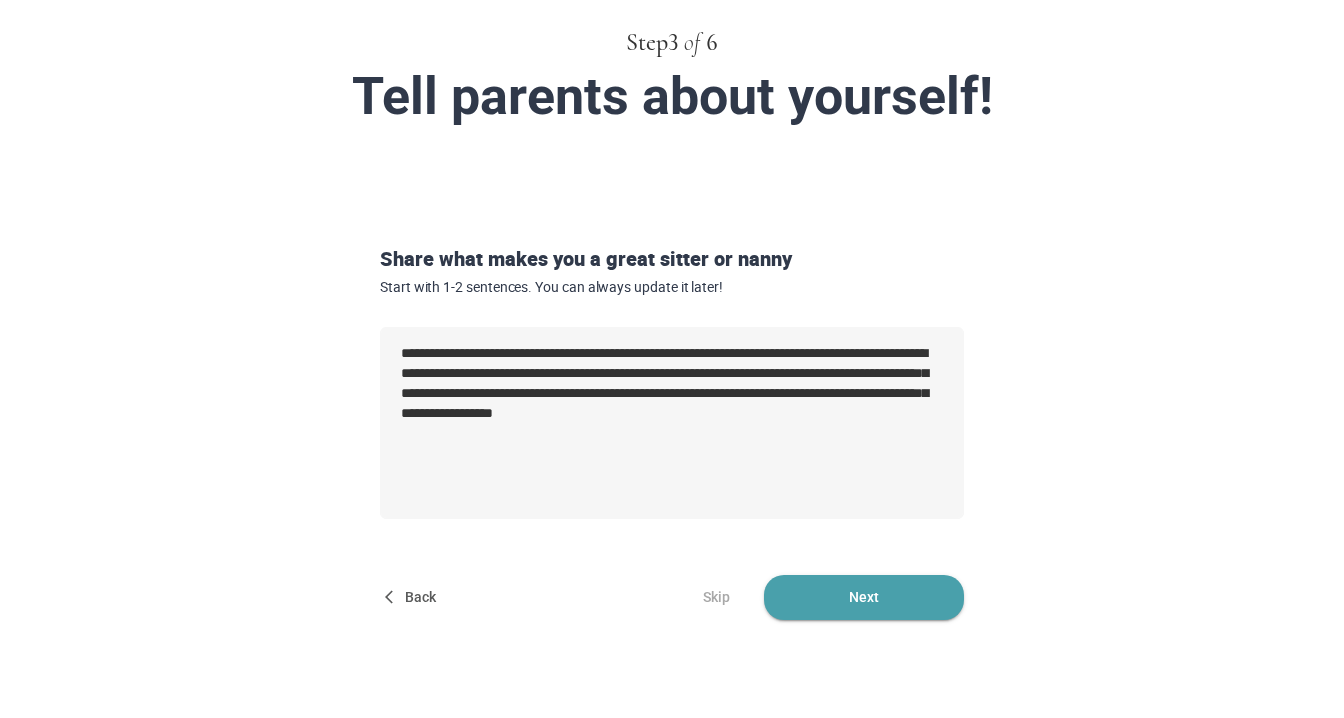 click on "Next" at bounding box center [864, 597] 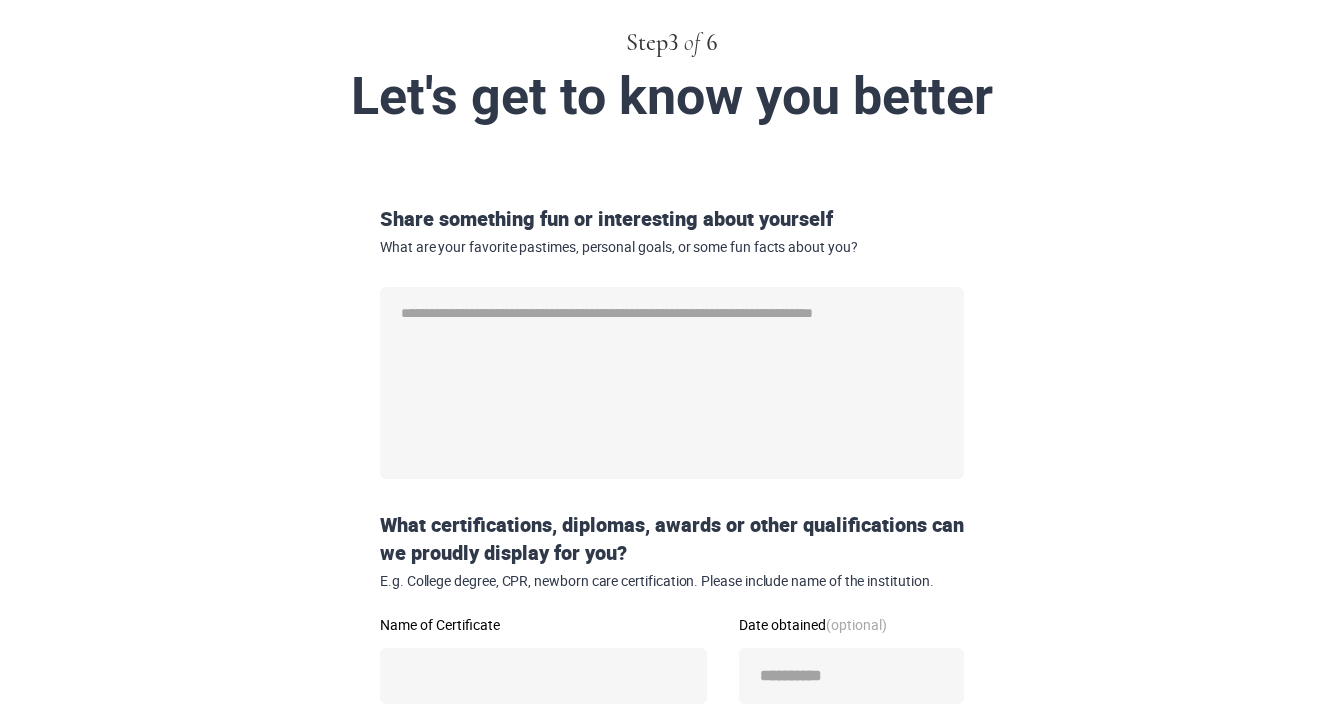 scroll, scrollTop: 0, scrollLeft: 0, axis: both 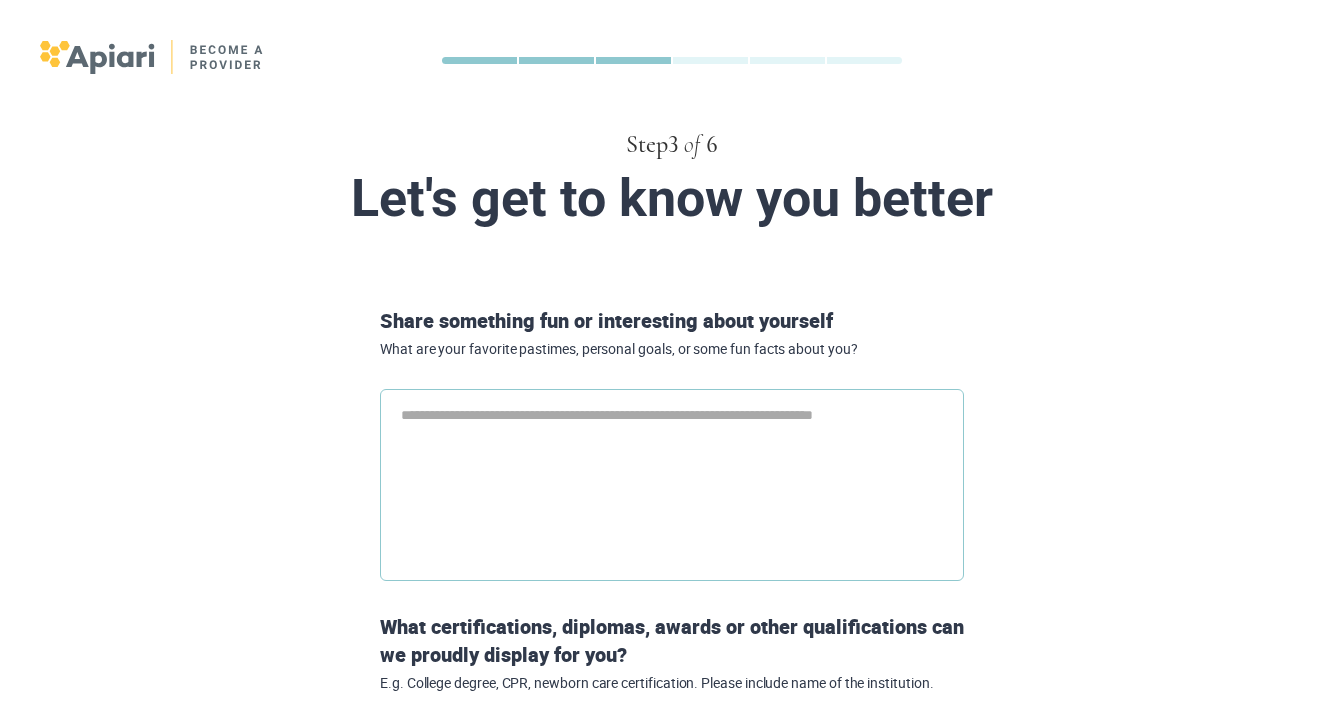 click at bounding box center [672, 485] 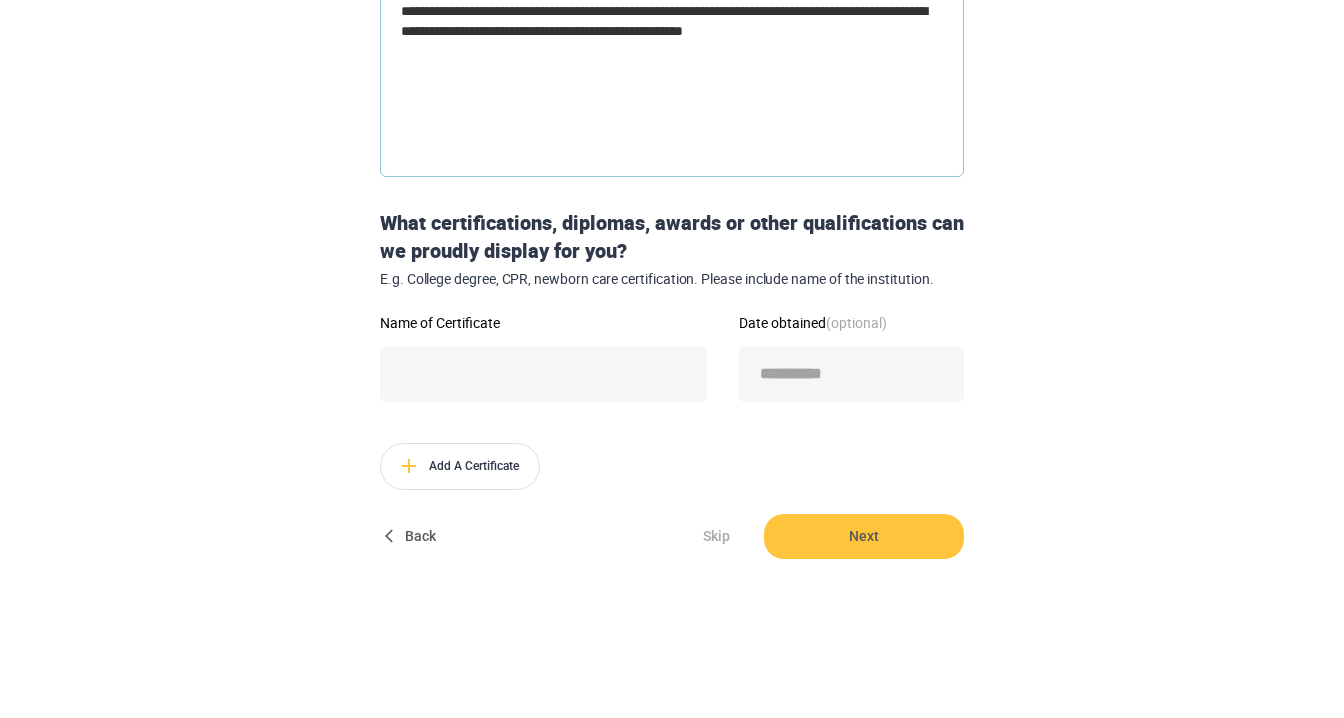 scroll, scrollTop: 407, scrollLeft: 0, axis: vertical 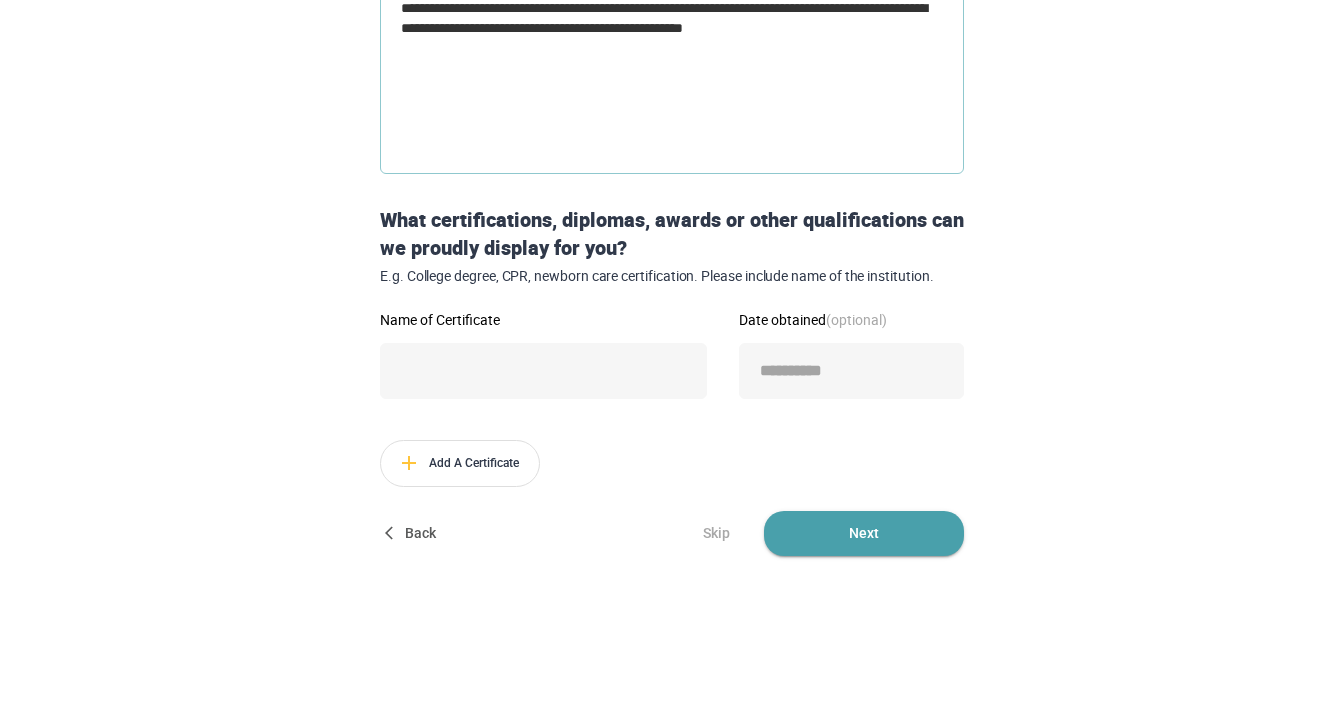type on "**********" 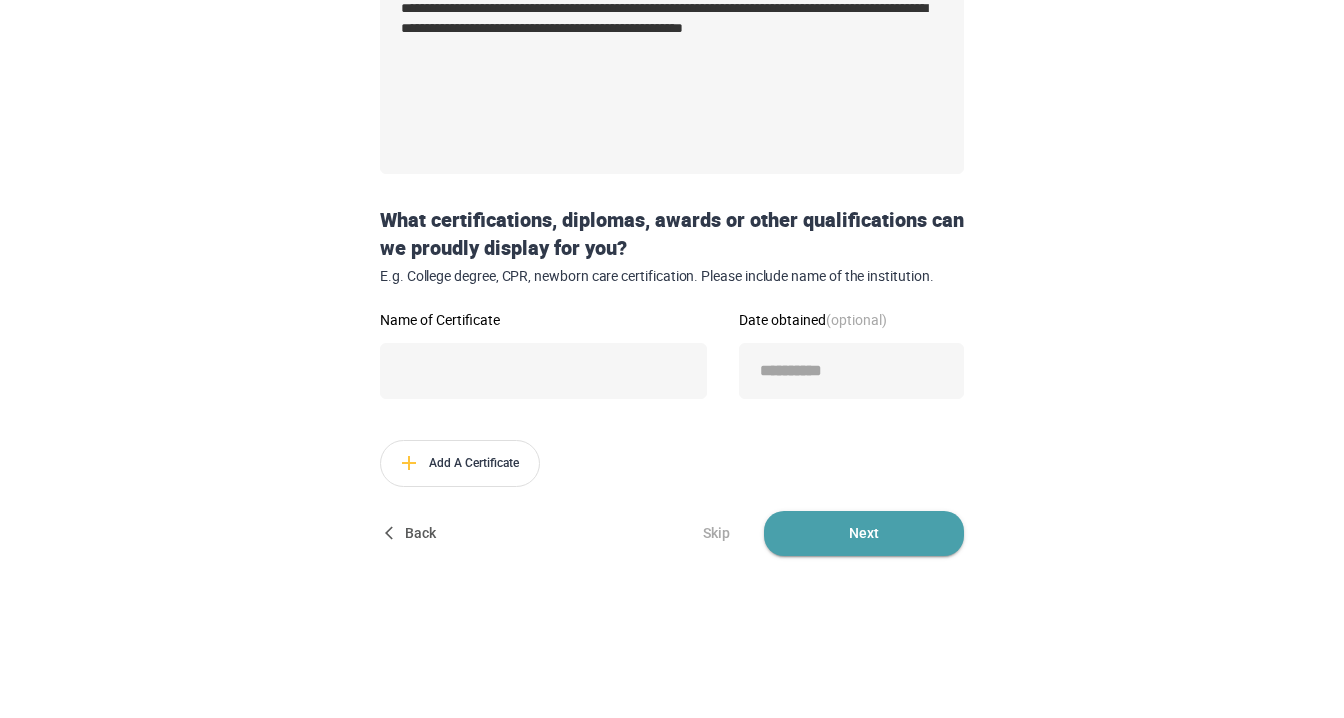click on "Next" at bounding box center (864, 533) 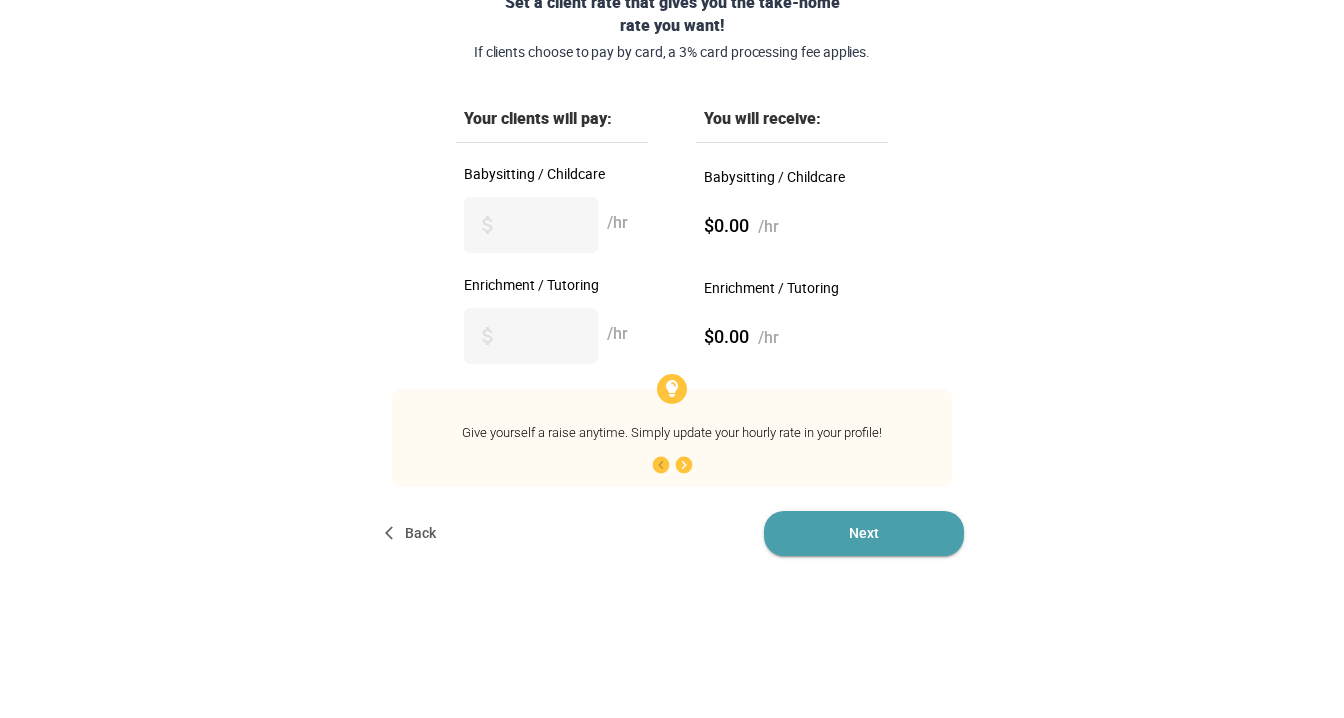 scroll, scrollTop: 0, scrollLeft: 0, axis: both 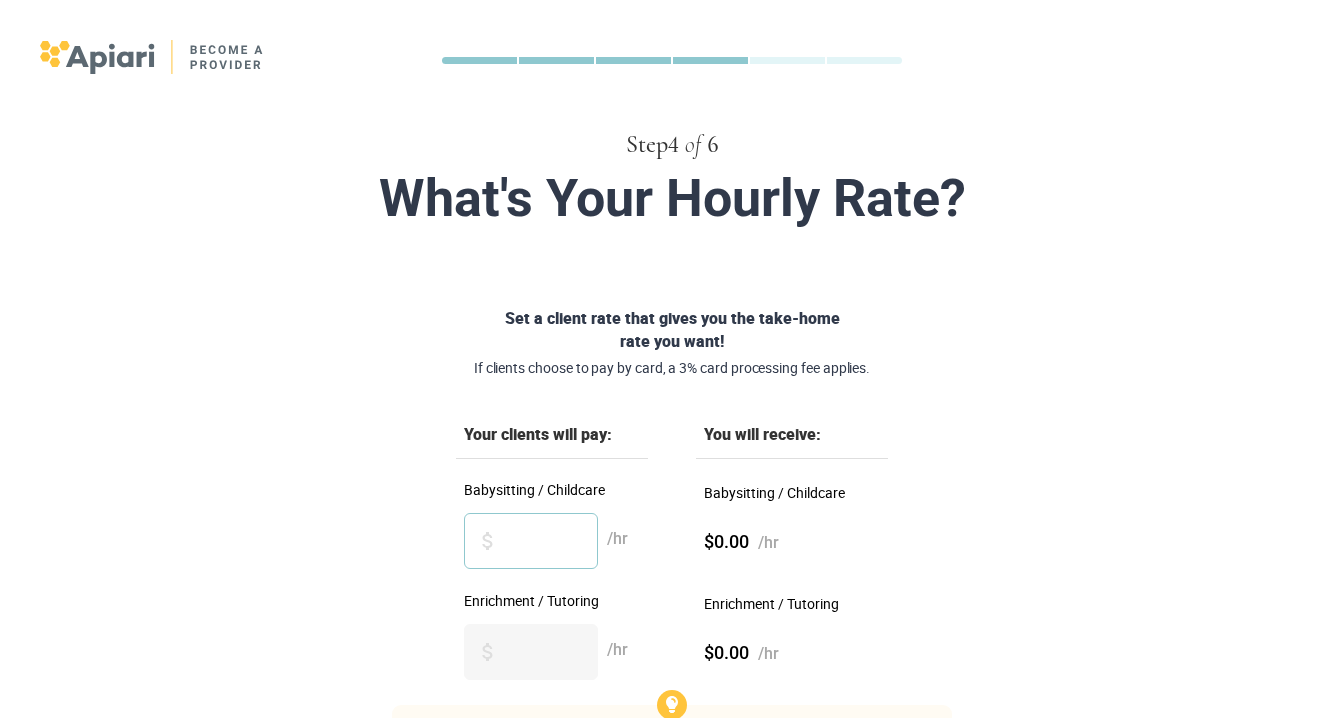 click on "Babysitting / Childcare" at bounding box center [531, 541] 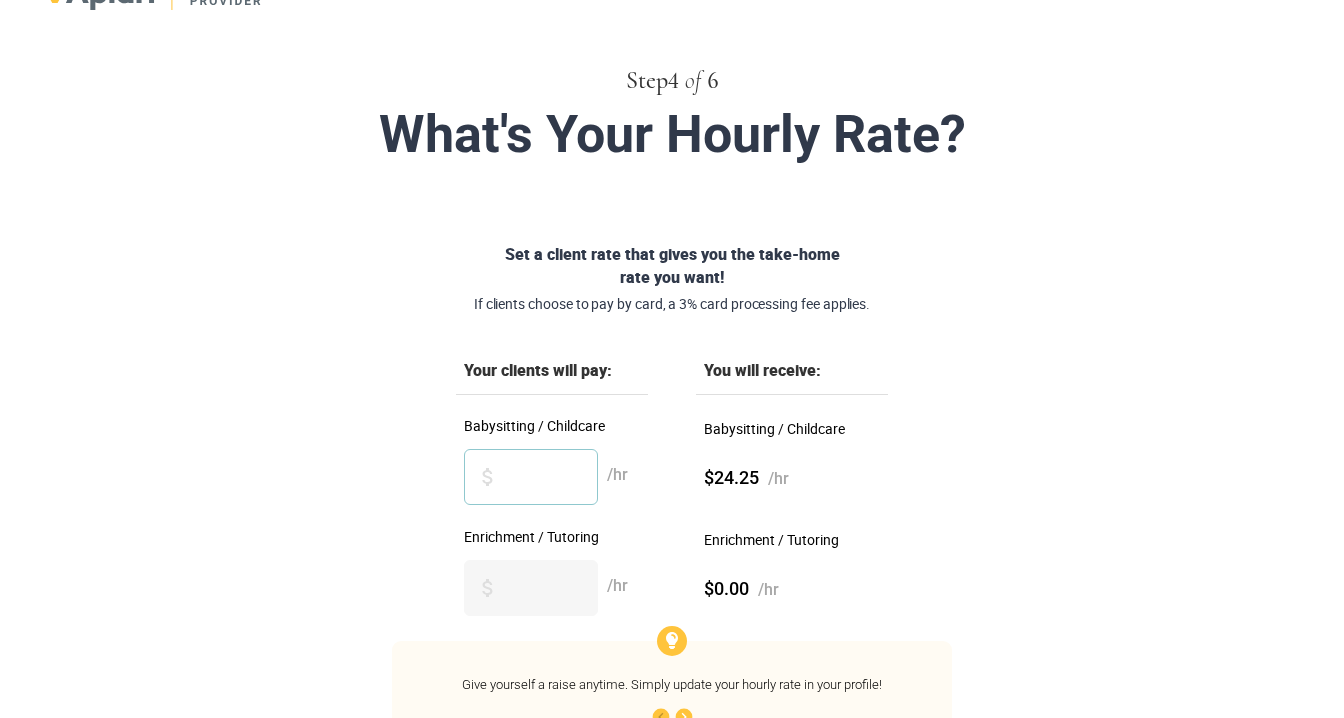 scroll, scrollTop: 73, scrollLeft: 0, axis: vertical 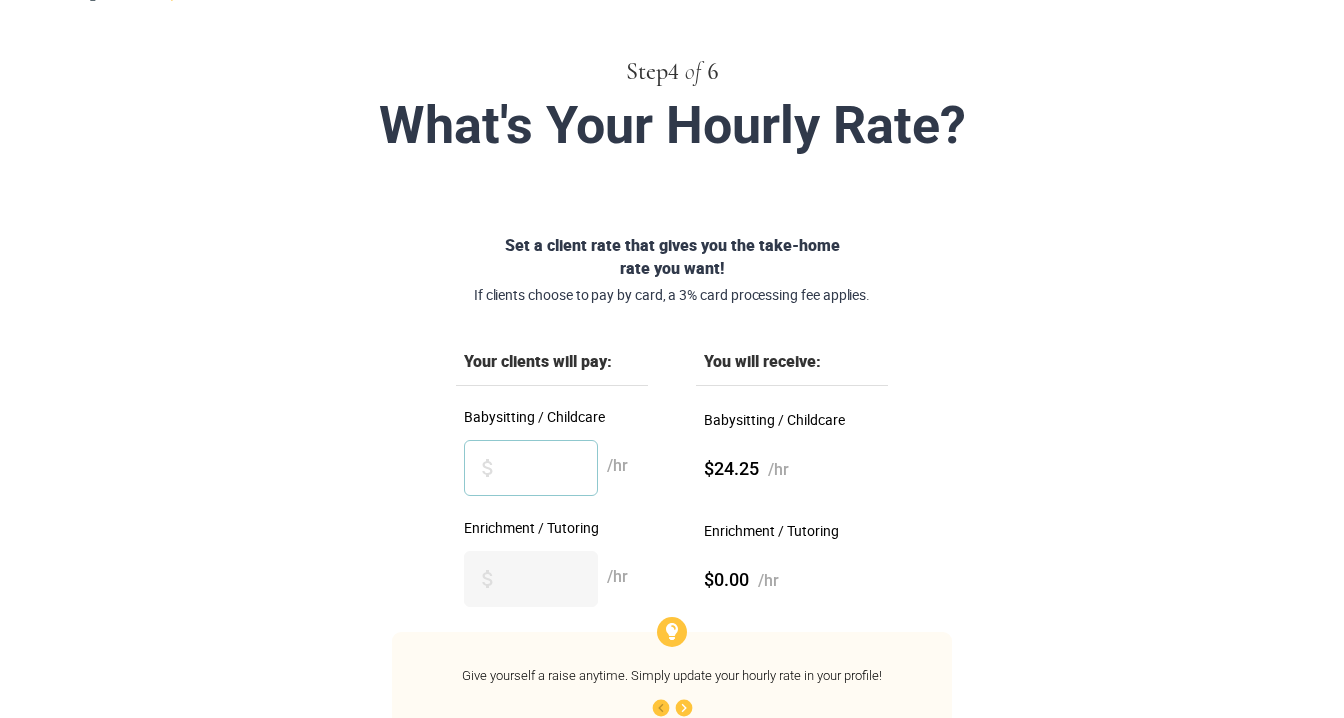 type on "**" 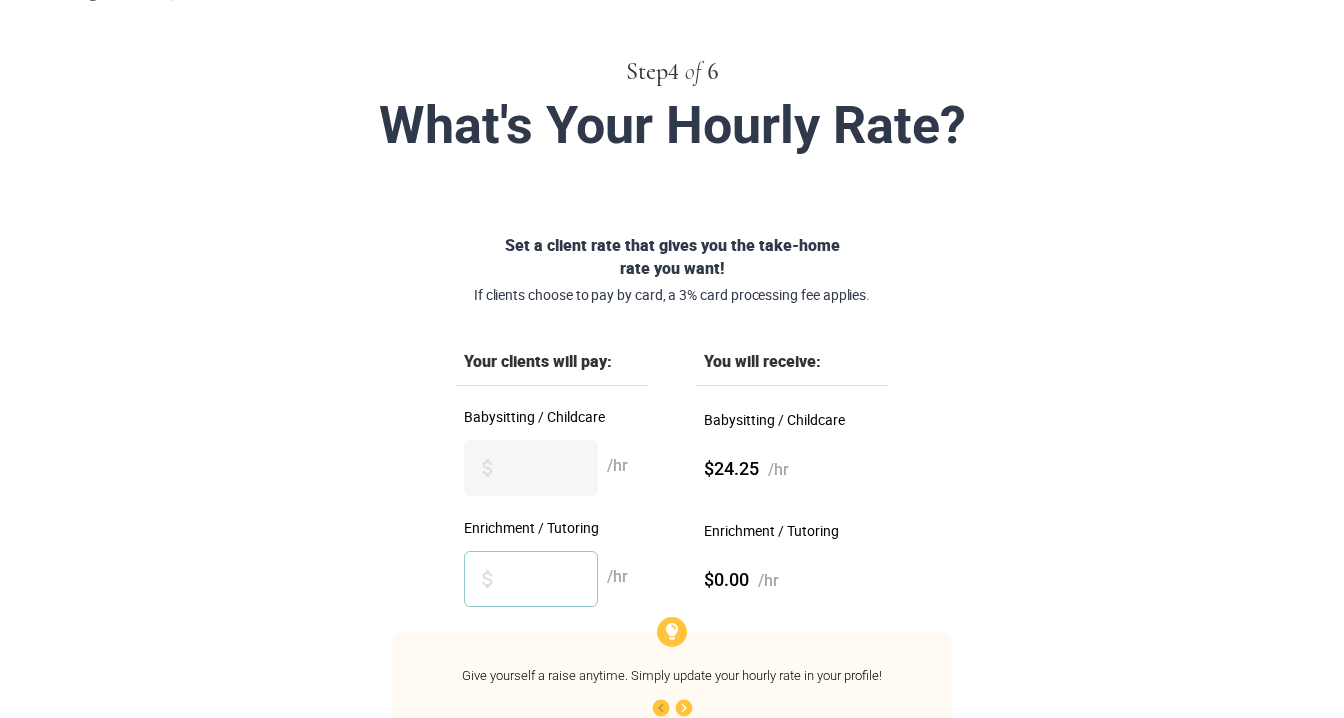 click on "Enrichment / Tutoring" at bounding box center [531, 579] 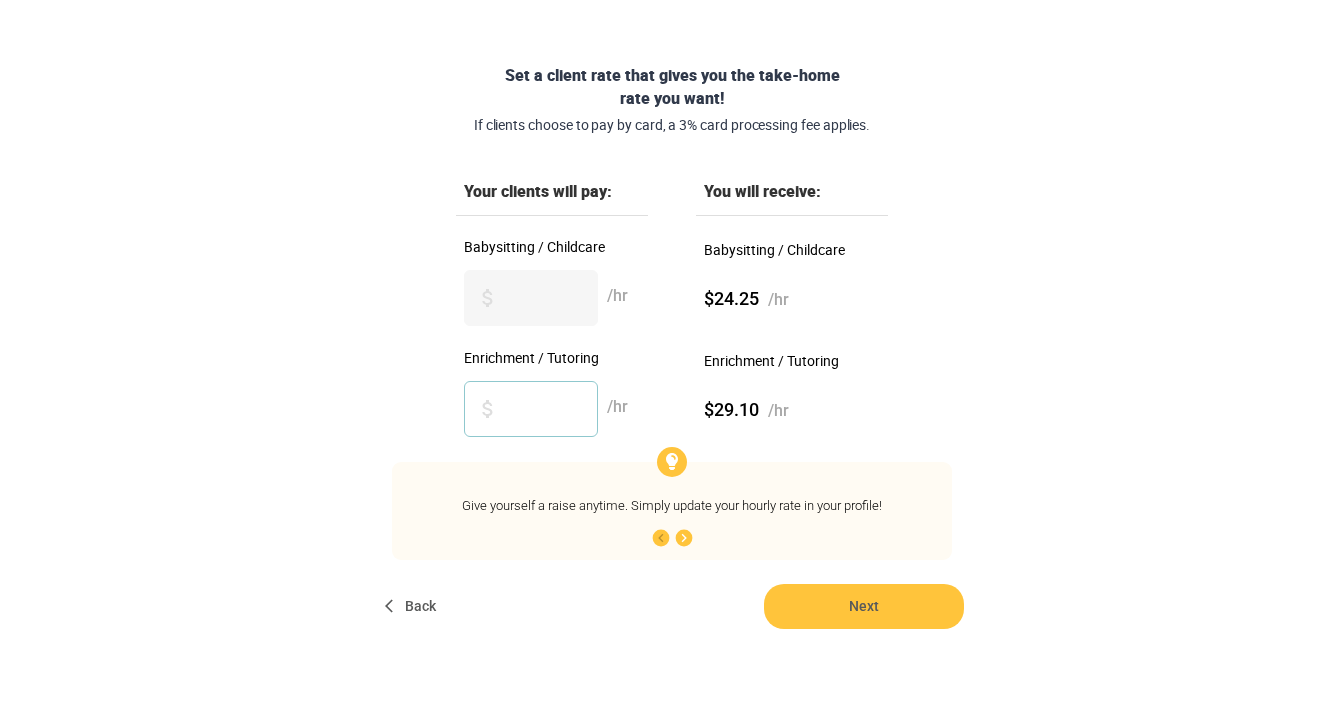 scroll, scrollTop: 244, scrollLeft: 0, axis: vertical 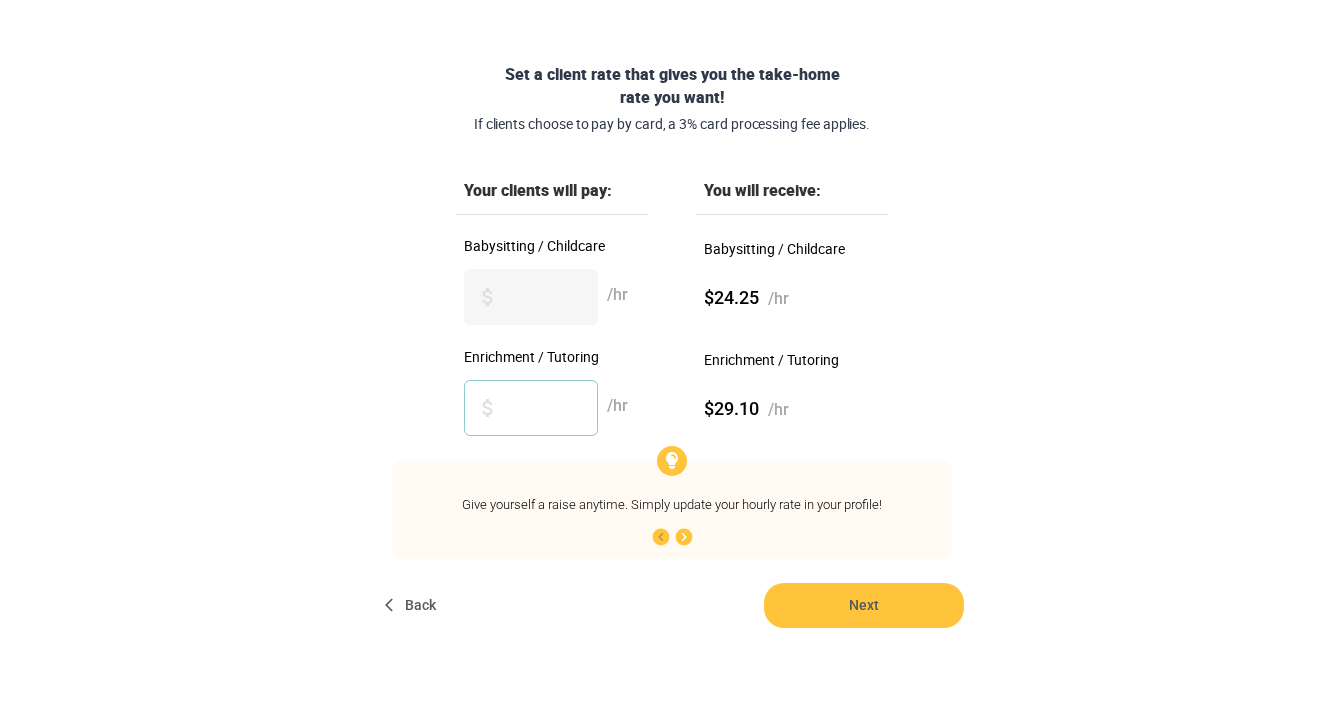 type on "**" 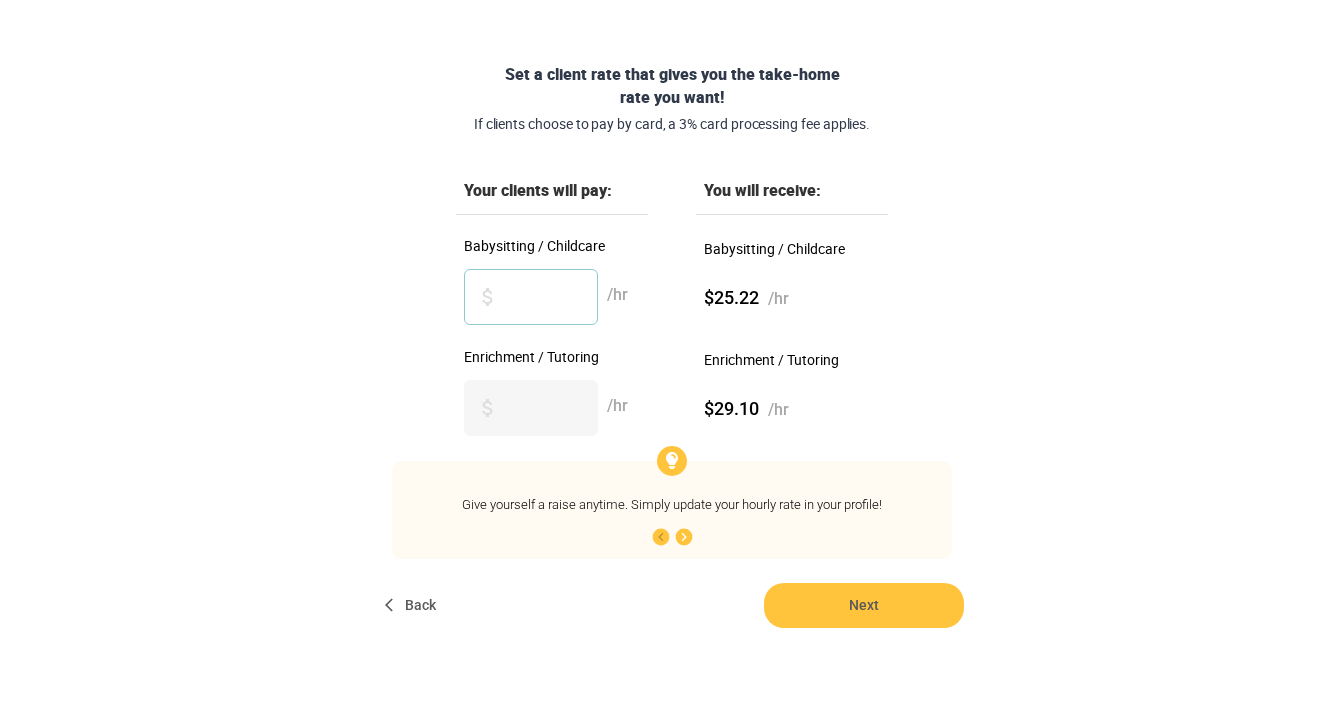 type on "**" 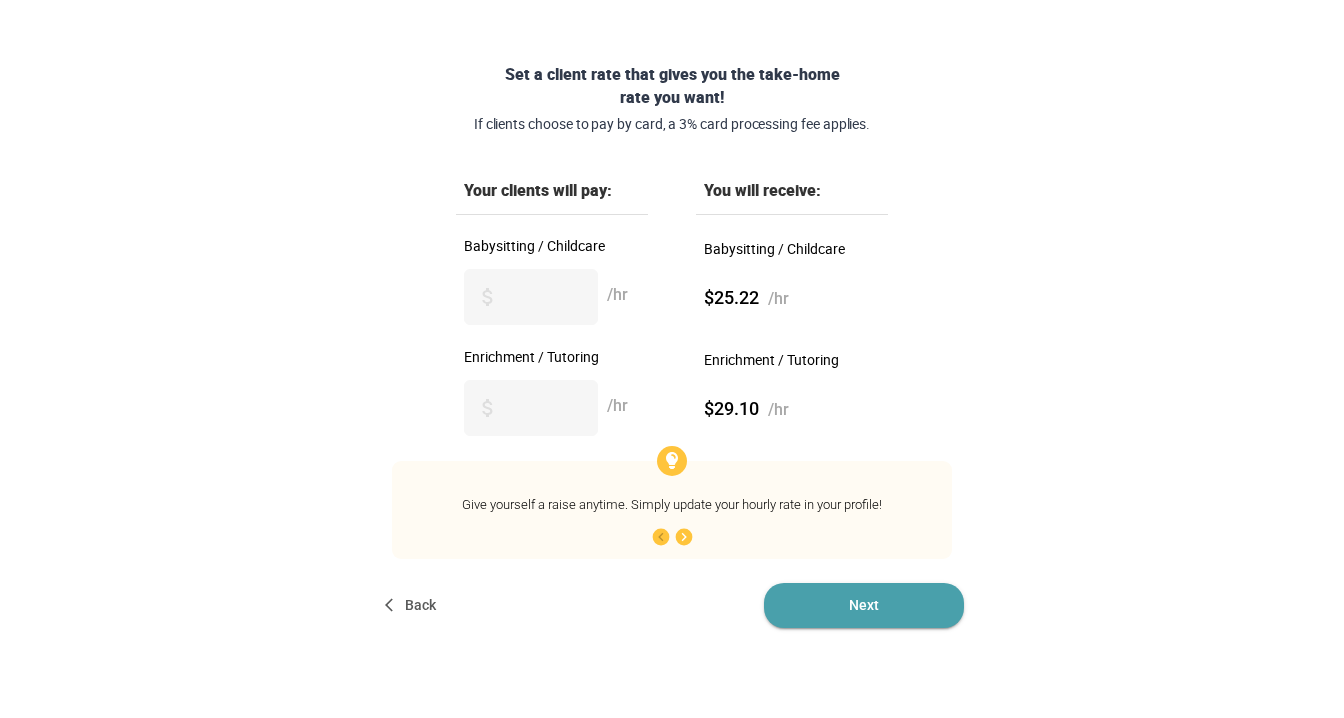 click on "Next" at bounding box center [864, 605] 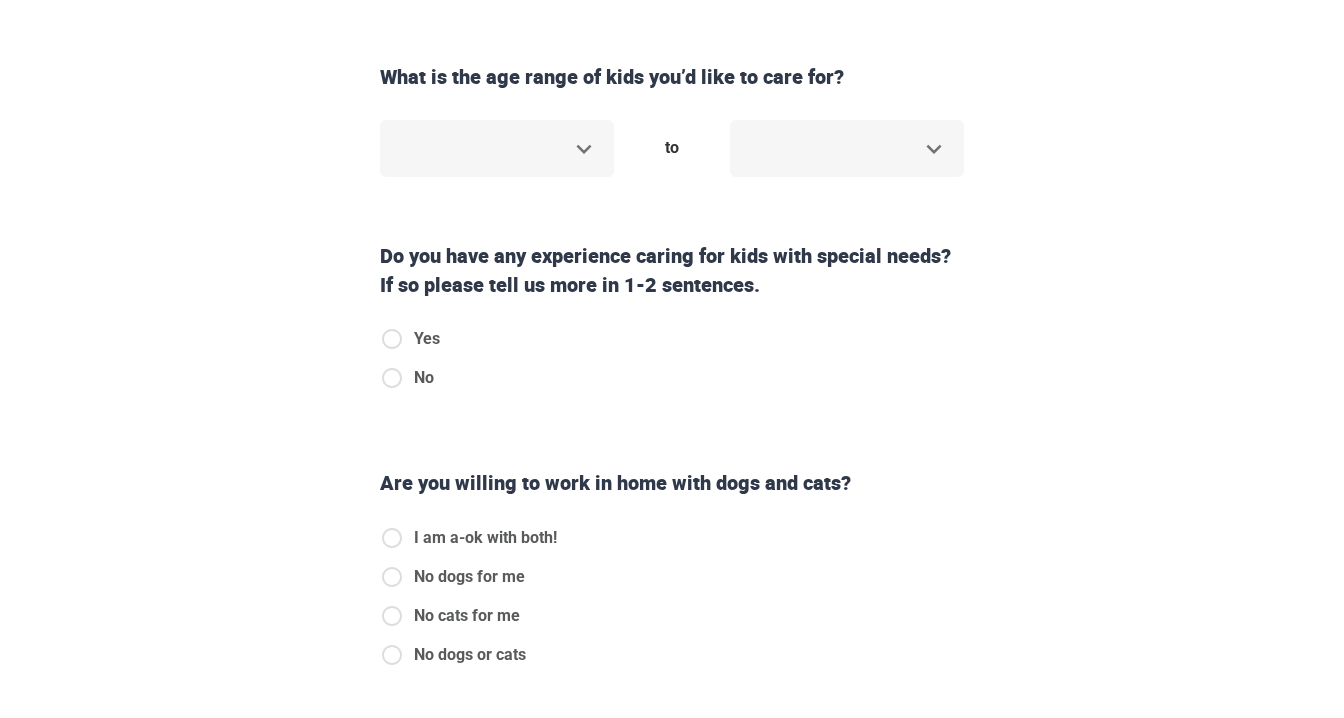scroll, scrollTop: 0, scrollLeft: 0, axis: both 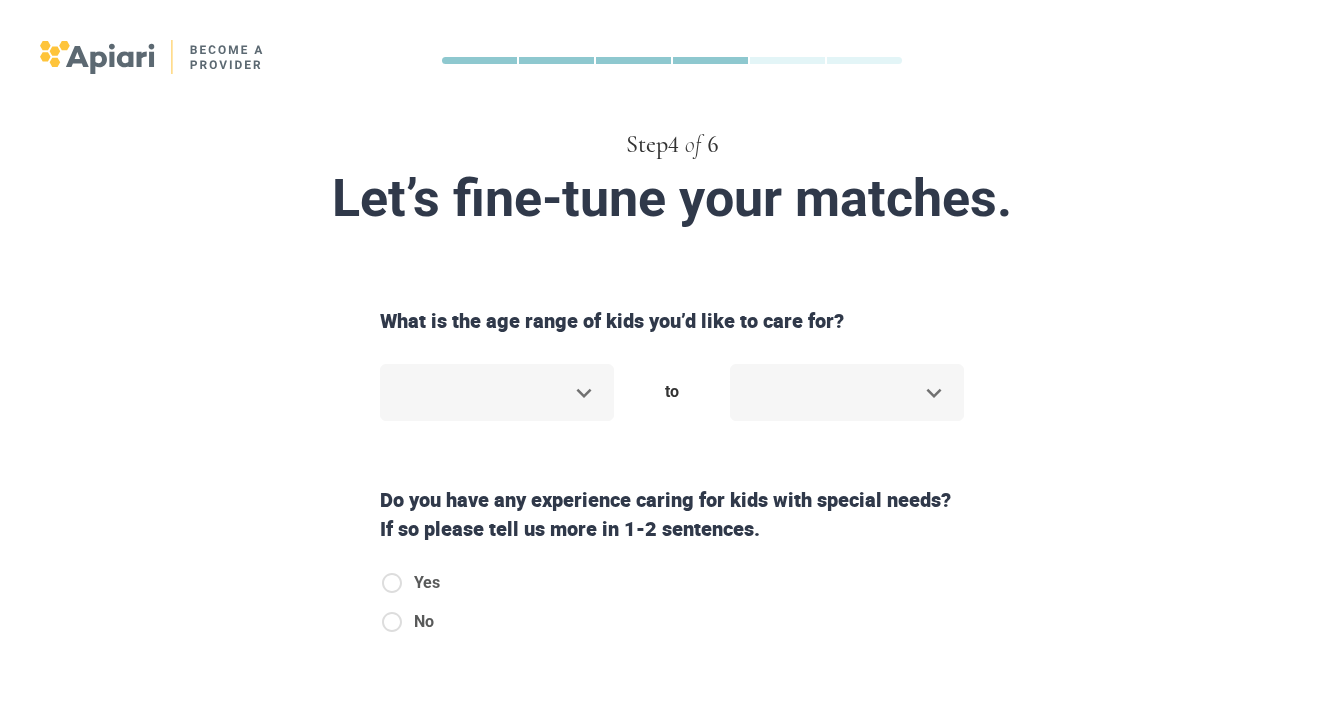 click on "Step  4   of   6 Let’s fine-tune your matches. What is the age range of kids you’d like to care for? ​ to ​ Do you have any experience caring for kids with special needs? If so please tell us more in 1-2 sentences. Yes No Are you willing to work in home with dogs and cats? I am a-ok with both! No dogs for me No cats for me No dogs or cats Do you speak another language besides English? Yes No Back Next Copyright  2025 [EMAIL] [PHONE] Jobs Signup Terms of service Privacy The Sweet Life" at bounding box center [672, 359] 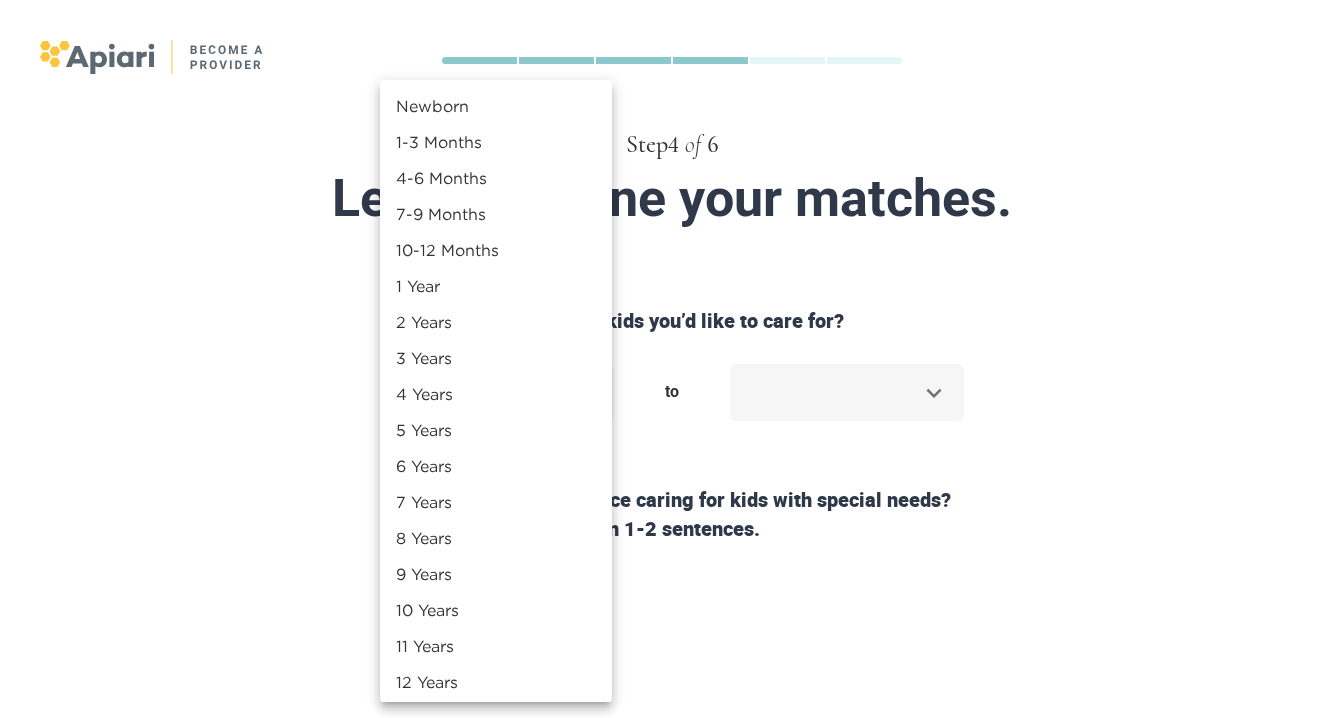 click on "5 Years" at bounding box center (496, 430) 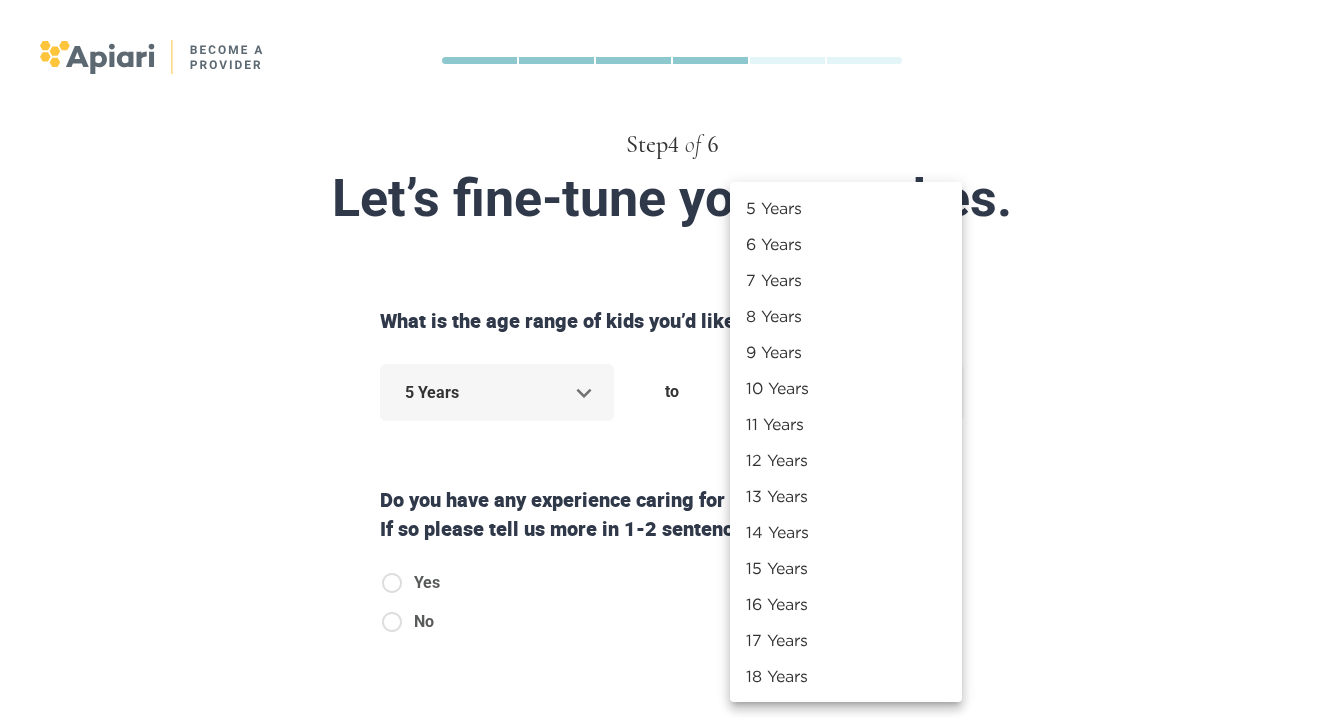 click on "Step  4   of   6 Let’s fine-tune your matches. What is the age range of kids you’d like to care for? 5 Years * to ​ Do you have any experience caring for kids with special needs? If so please tell us more in 1-2 sentences. Yes No Are you willing to work in home with dogs and cats? I am a-ok with both! No dogs for me No cats for me No dogs or cats Do you speak another language besides English? Yes No Back Next Copyright  2025 [EMAIL] [PHONE] Jobs Signup Terms of service Privacy The Sweet Life 5 Years 6 Years 7 Years 8 Years 9 Years 10 Years 11 Years 12 Years 13 Years 14 Years 15 Years 16 Years 17 Years 18 Years" at bounding box center [672, 359] 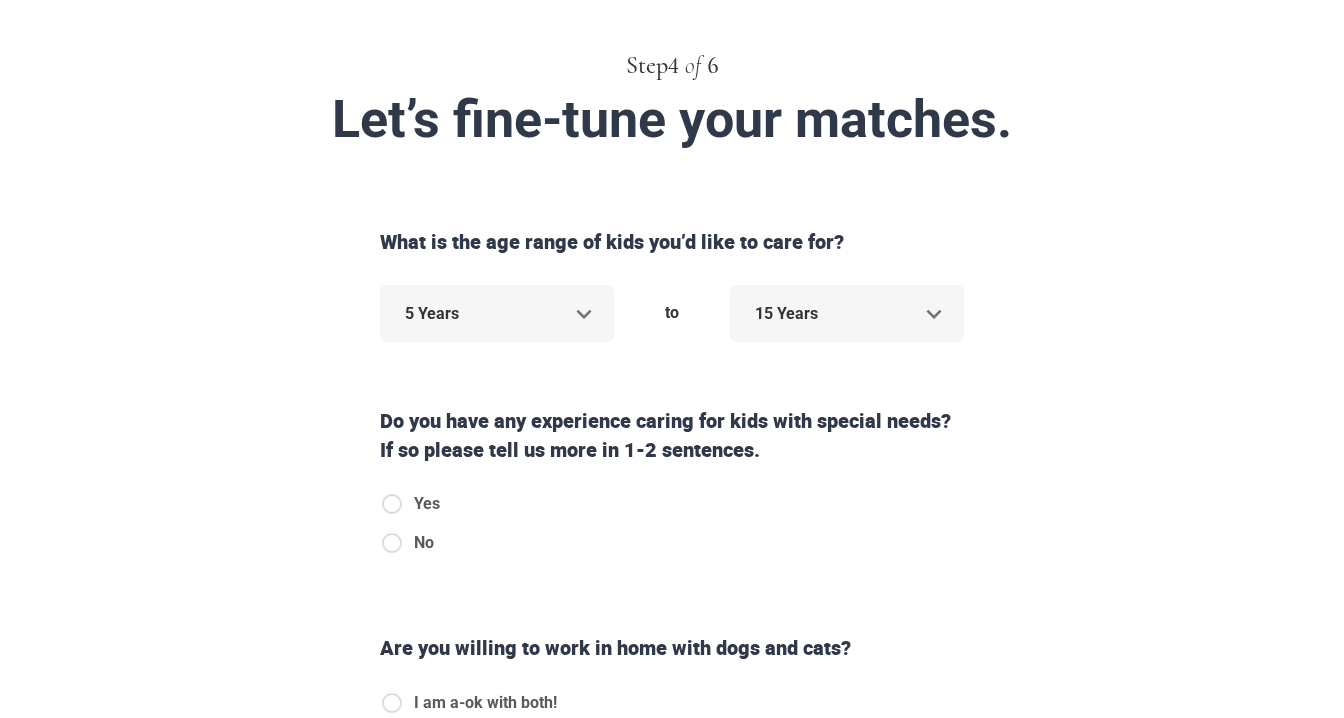 scroll, scrollTop: 84, scrollLeft: 0, axis: vertical 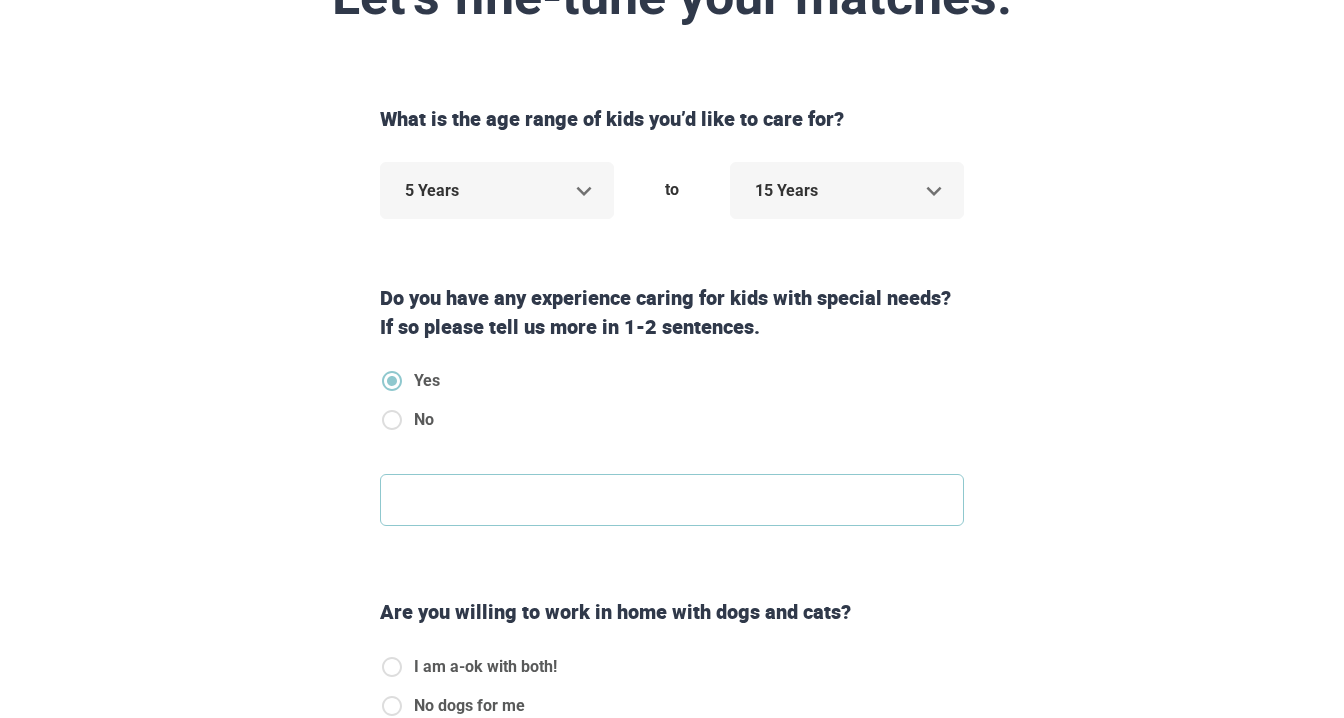 click at bounding box center (672, 500) 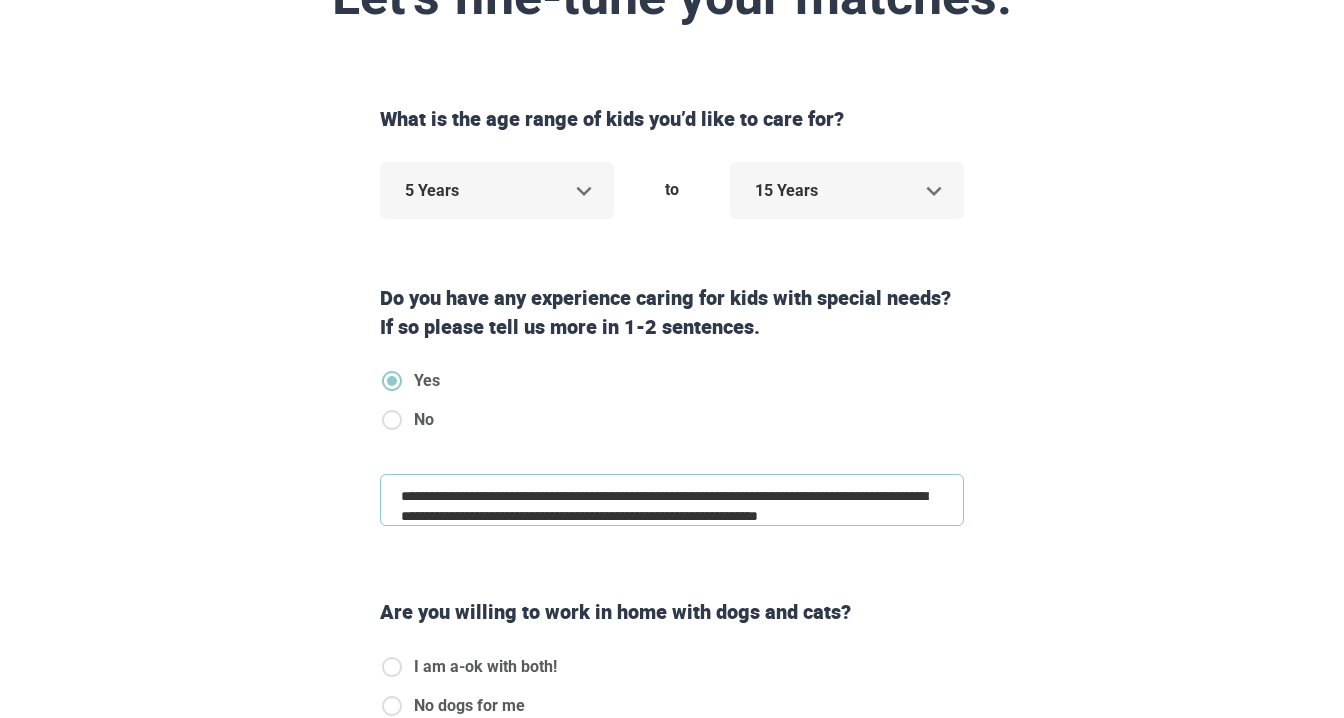 scroll, scrollTop: 24, scrollLeft: 0, axis: vertical 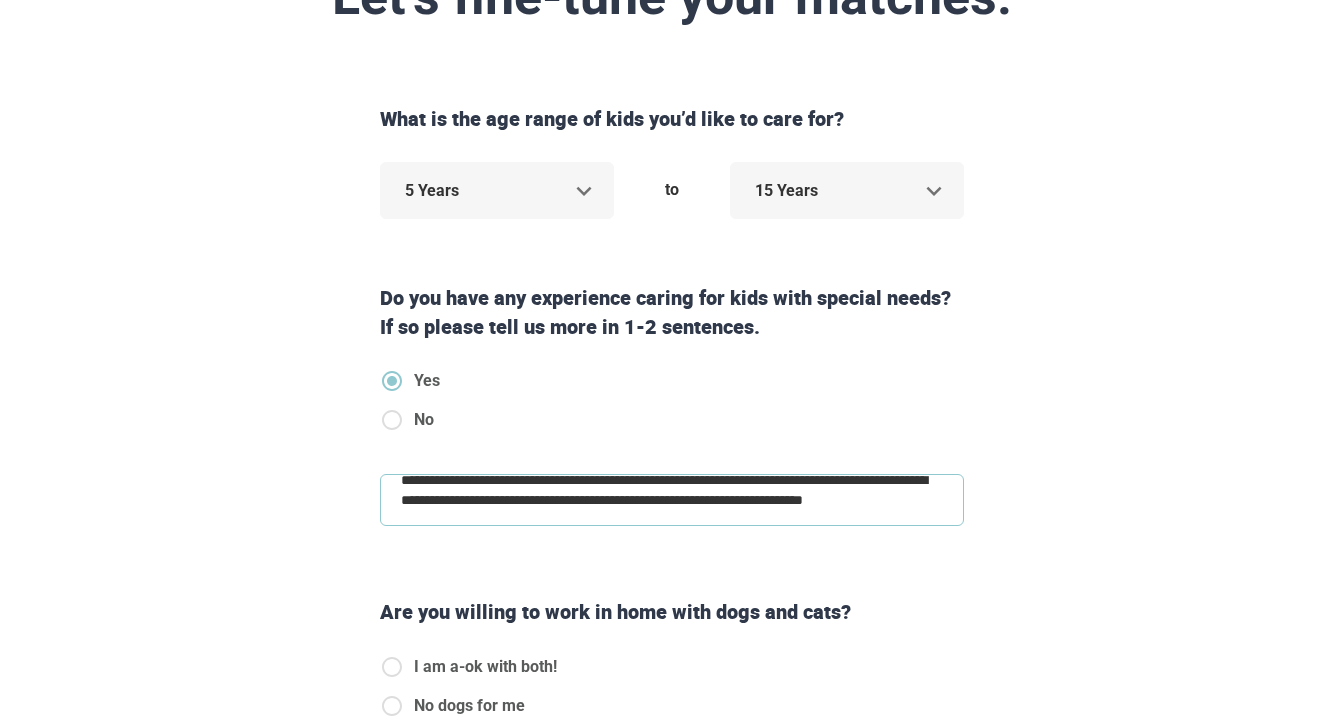 click on "**********" at bounding box center (672, 500) 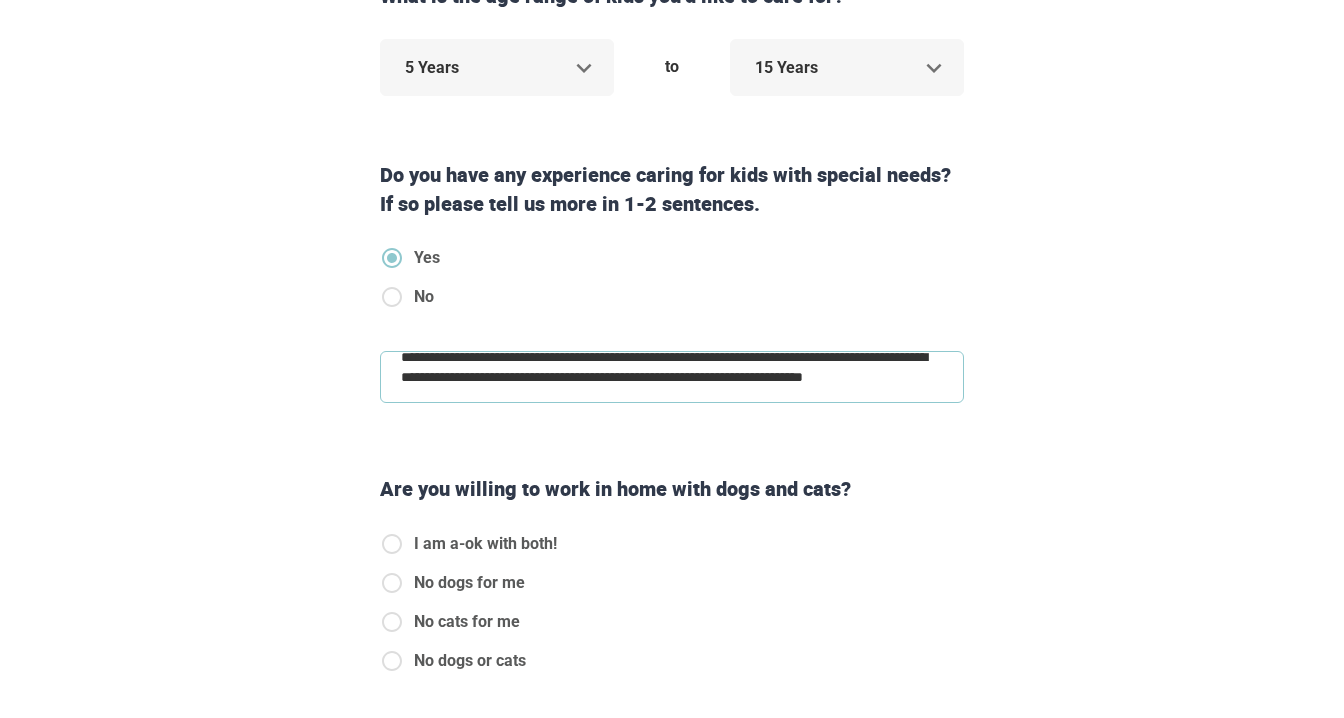 scroll, scrollTop: 361, scrollLeft: 0, axis: vertical 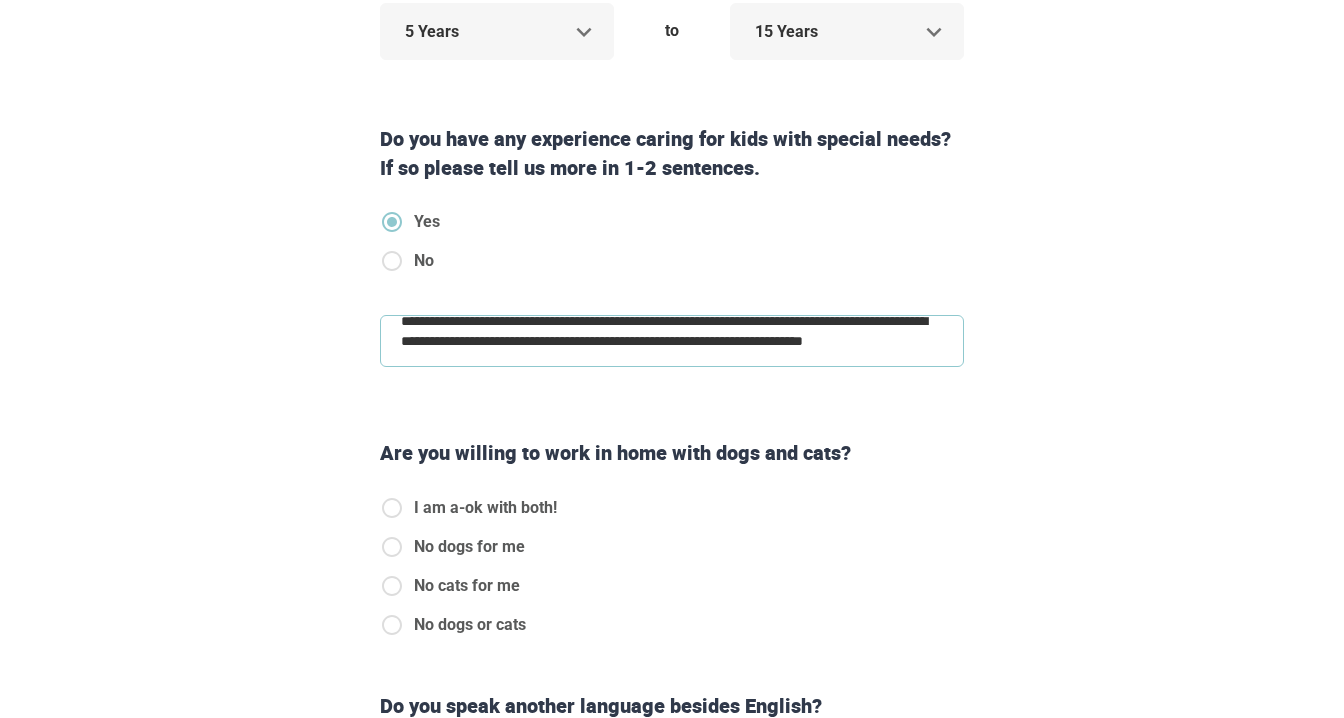 type on "**********" 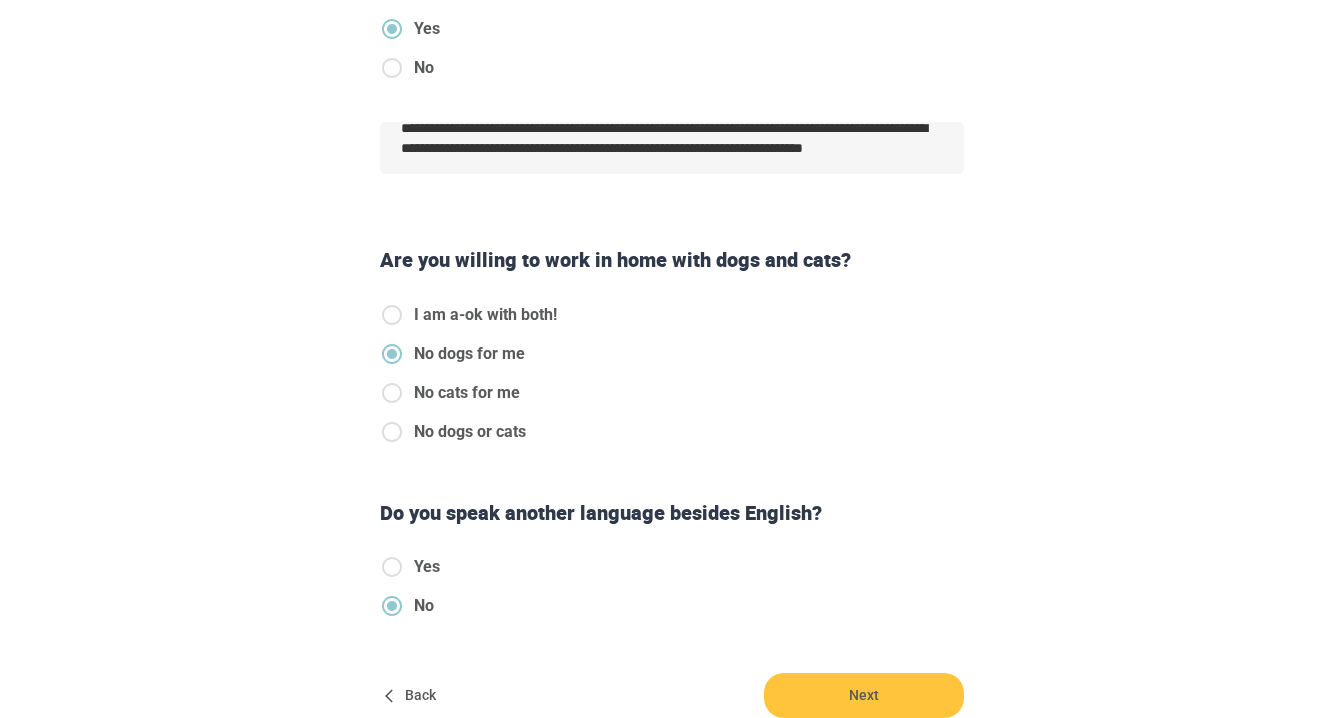 scroll, scrollTop: 716, scrollLeft: 0, axis: vertical 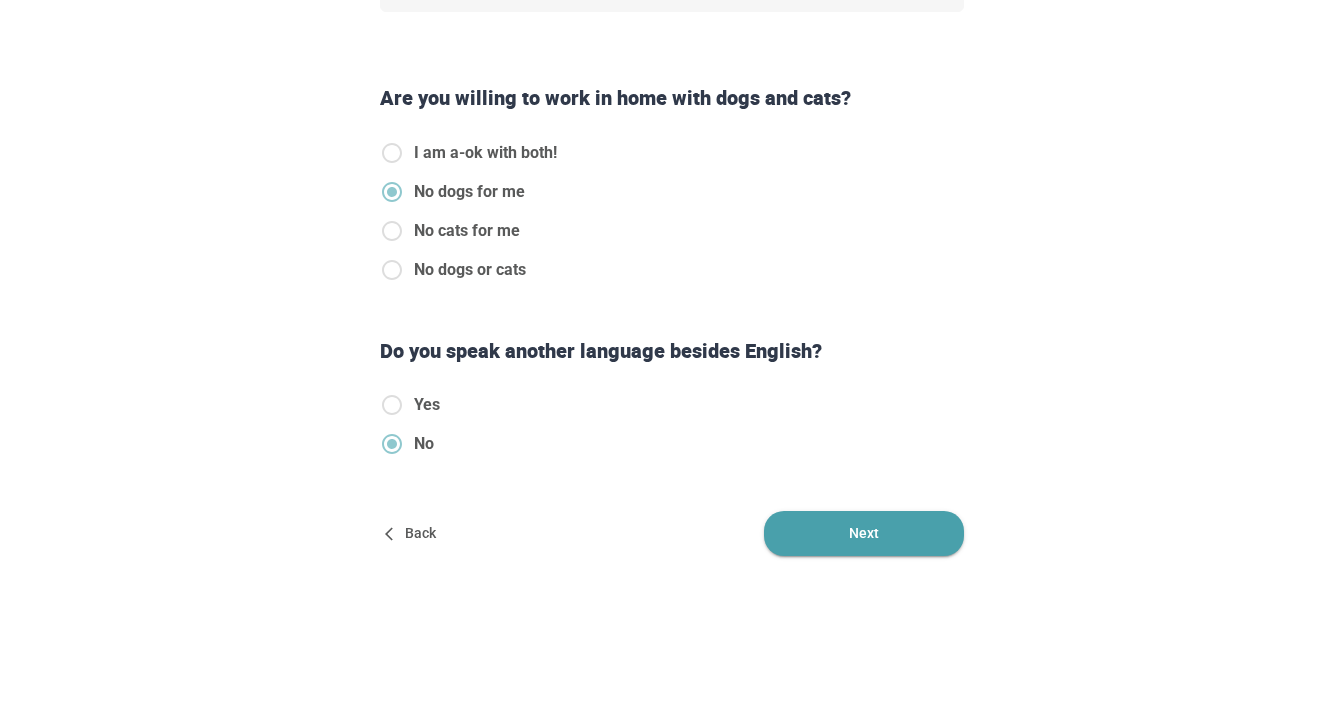 click on "Next" at bounding box center [864, 533] 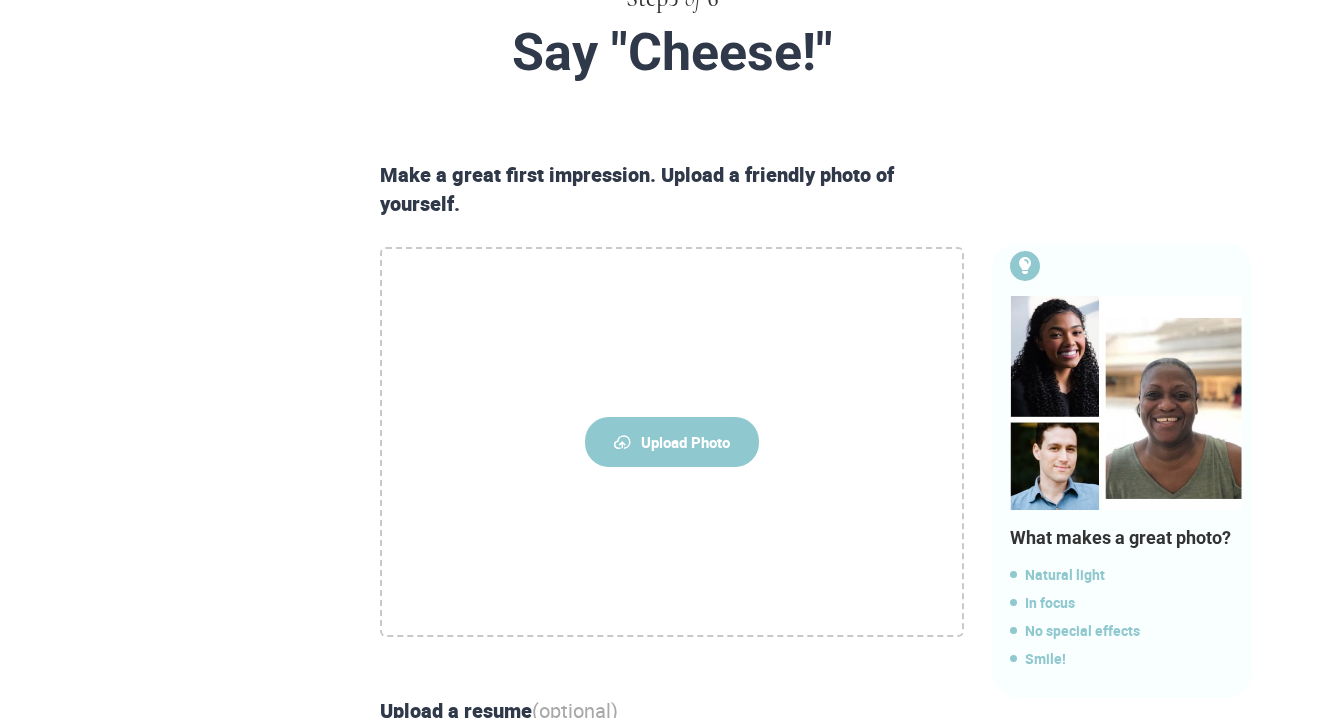 scroll, scrollTop: 149, scrollLeft: 0, axis: vertical 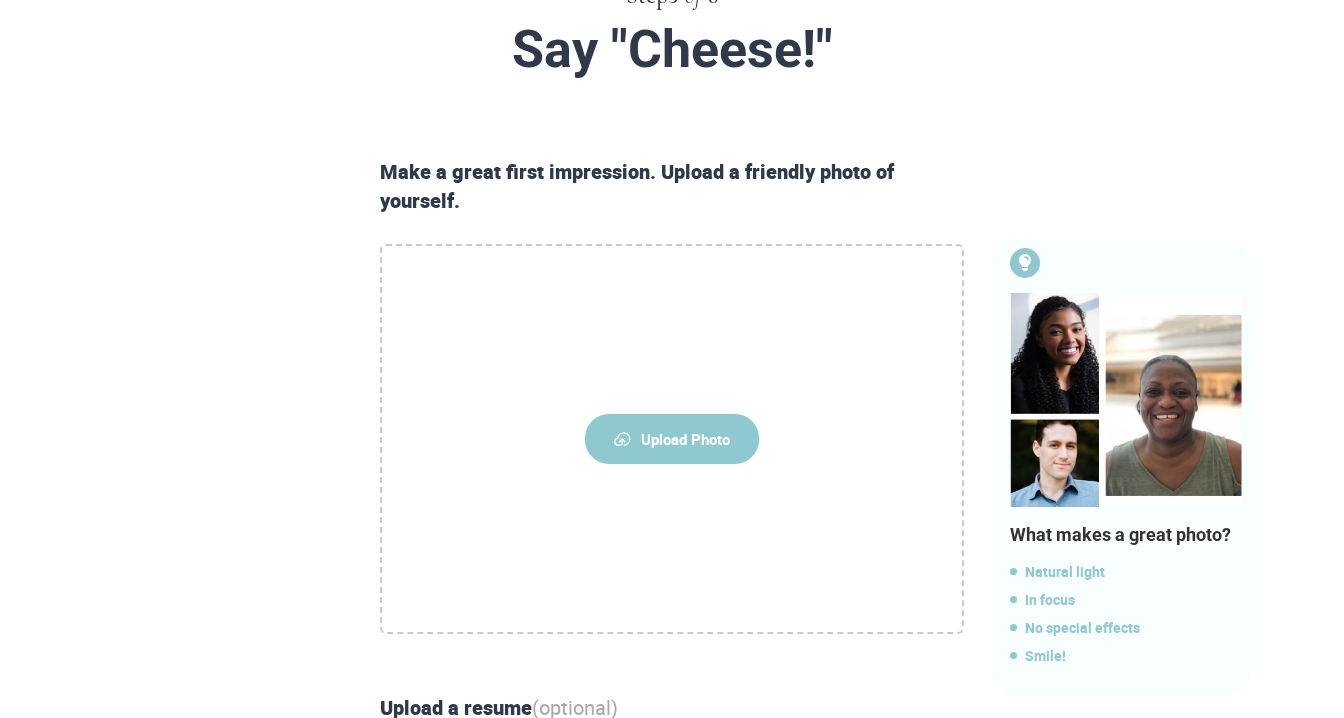 click on "Upload Photo" at bounding box center [672, 439] 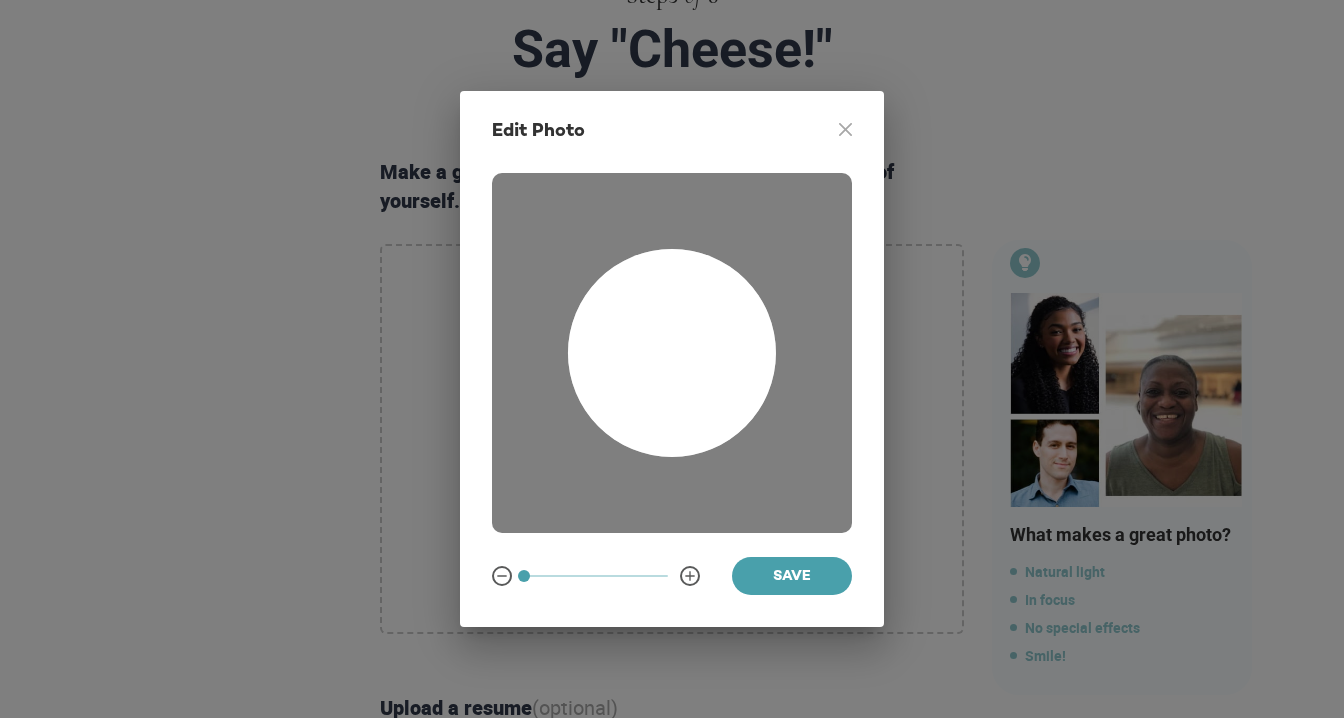 drag, startPoint x: 558, startPoint y: 577, endPoint x: 504, endPoint y: 574, distance: 54.08327 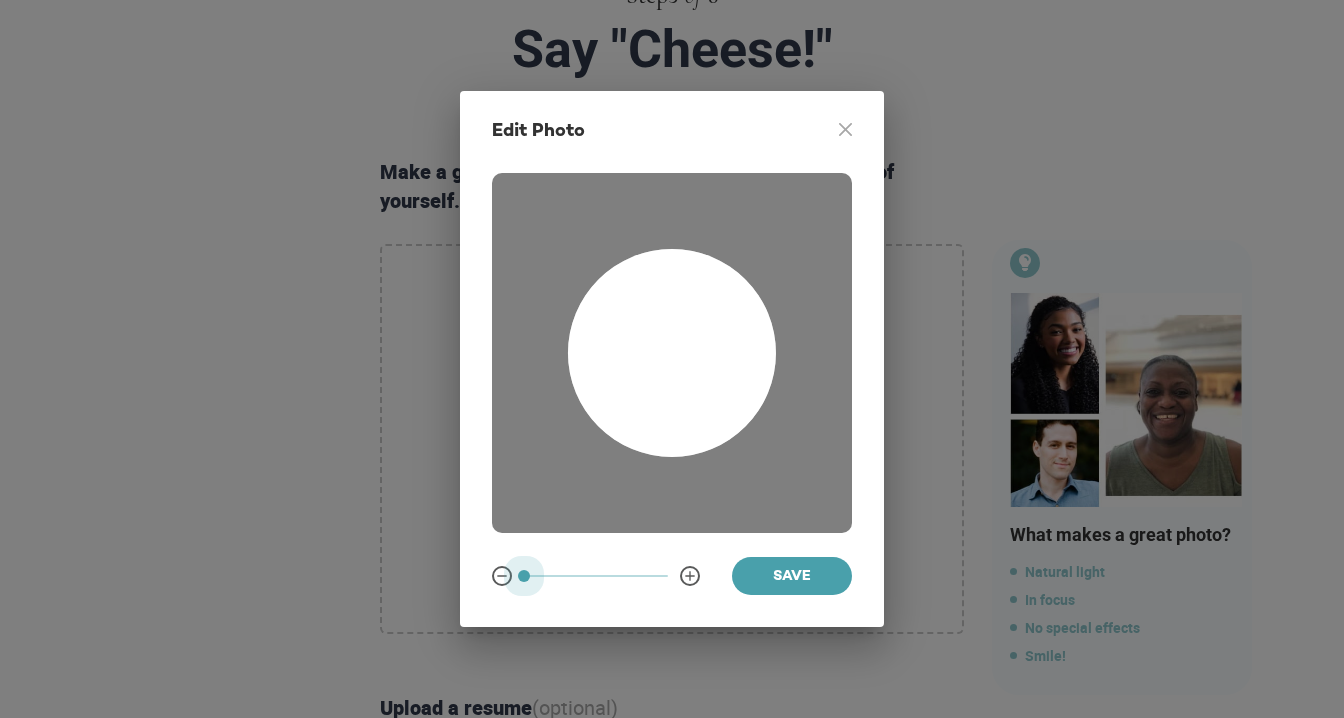 drag, startPoint x: 529, startPoint y: 575, endPoint x: 502, endPoint y: 558, distance: 31.906113 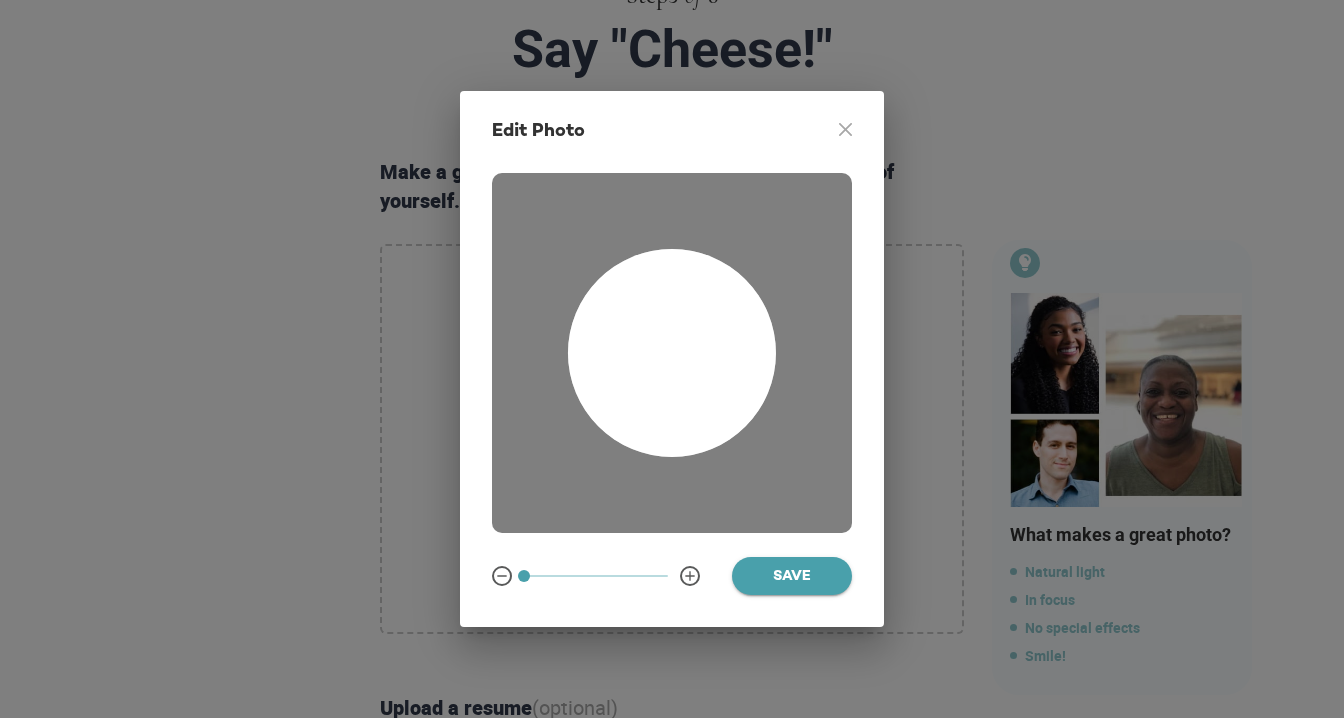 click on "Save" at bounding box center (792, 577) 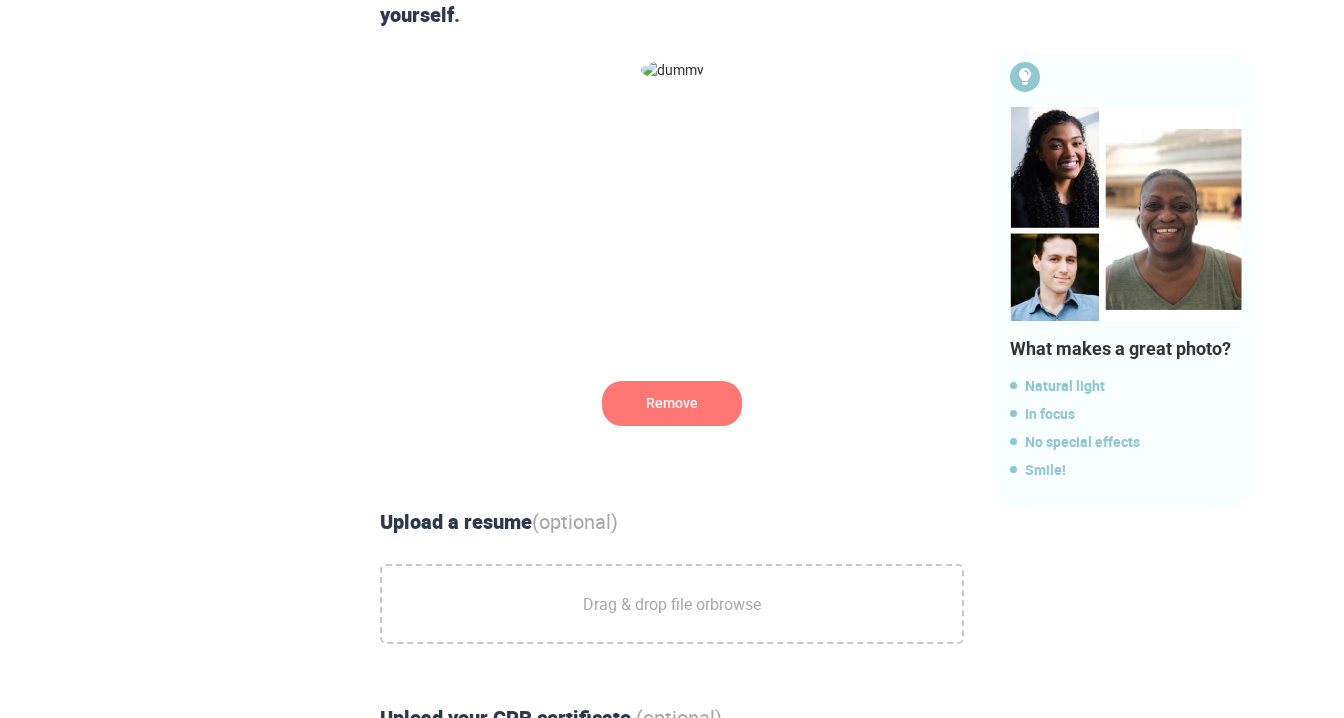 scroll, scrollTop: 485, scrollLeft: 0, axis: vertical 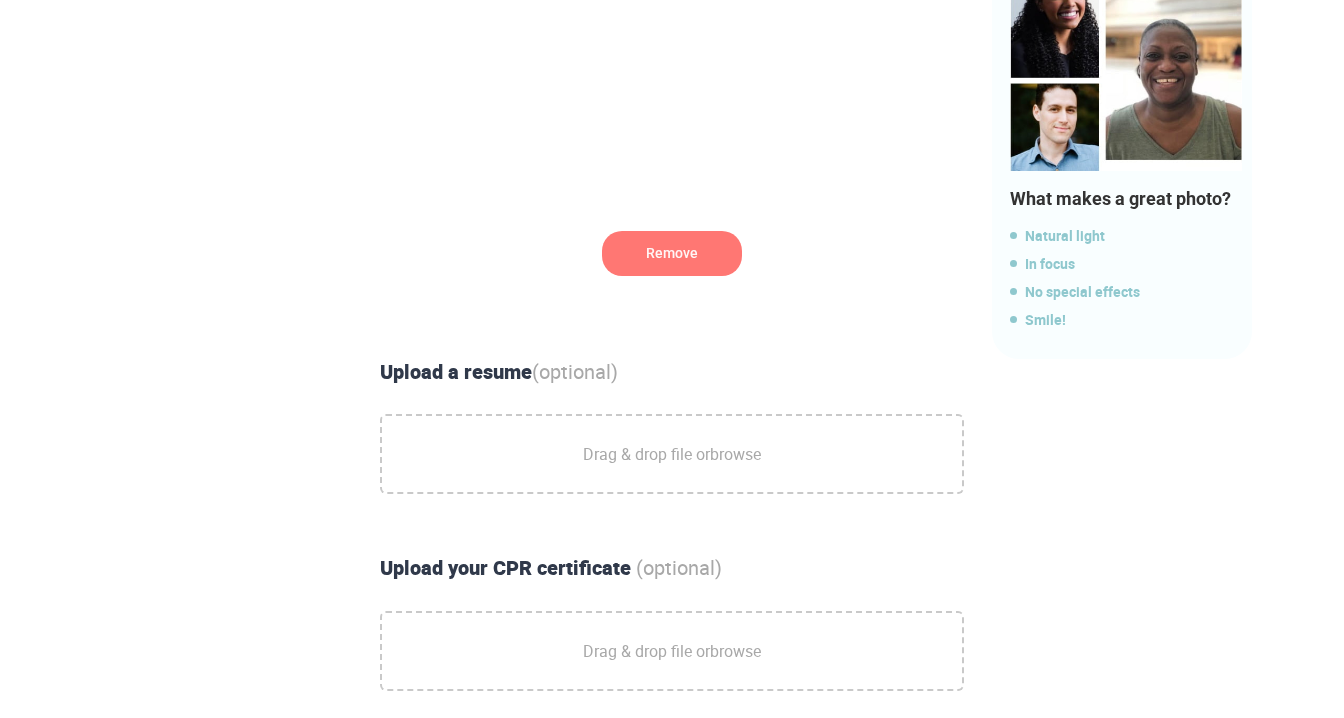 click on "Drag & drop file or  browse" at bounding box center [672, 454] 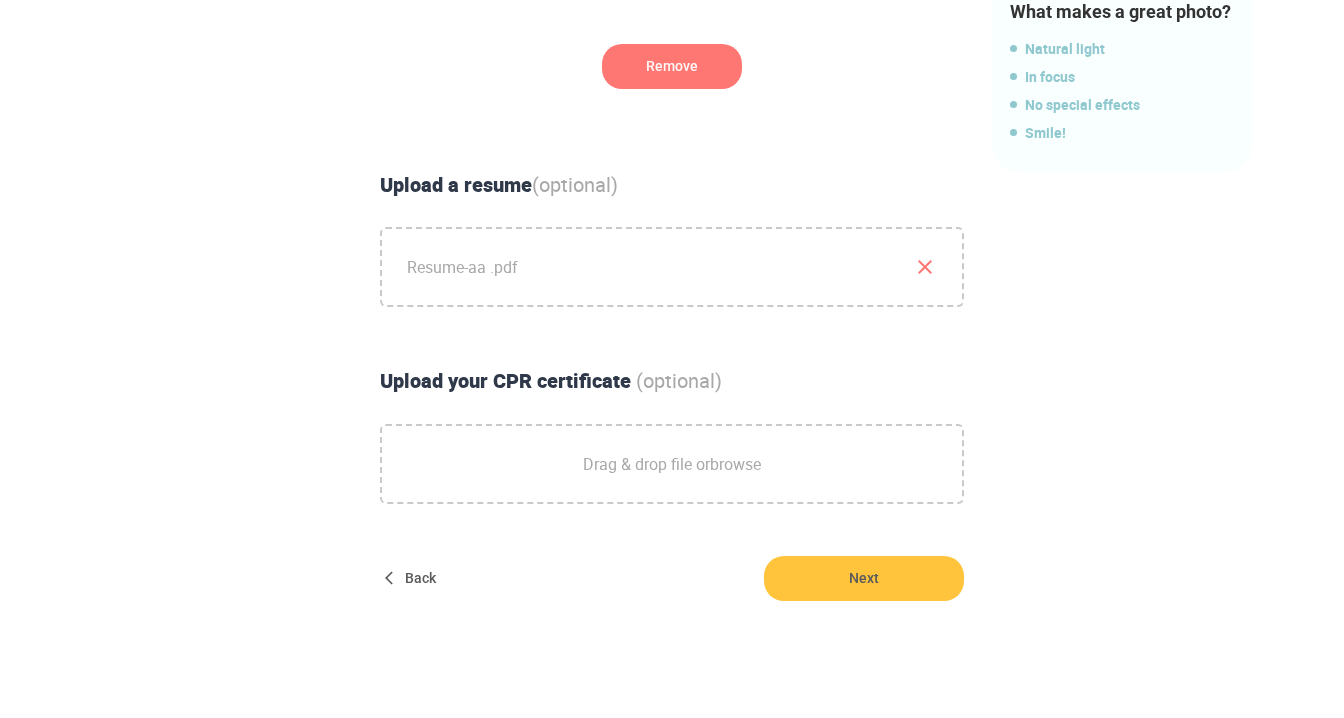 scroll, scrollTop: 673, scrollLeft: 0, axis: vertical 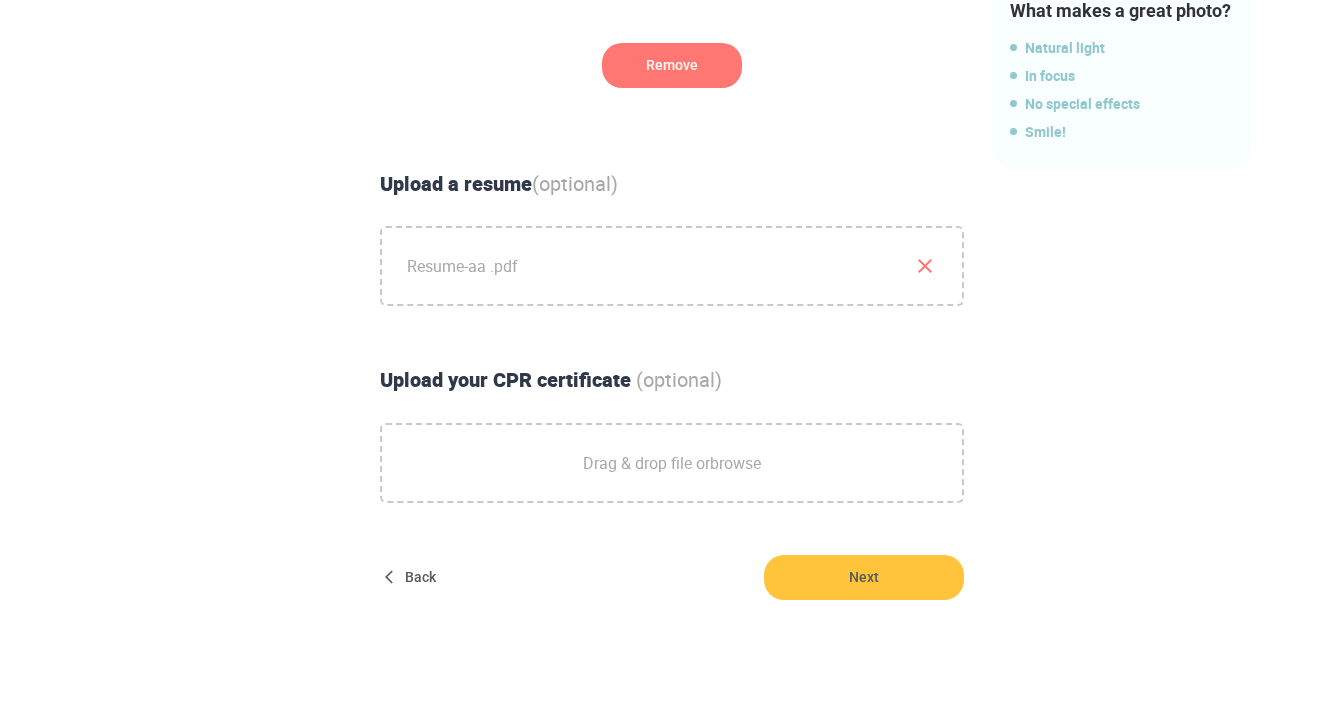 click on "Next" at bounding box center [864, 577] 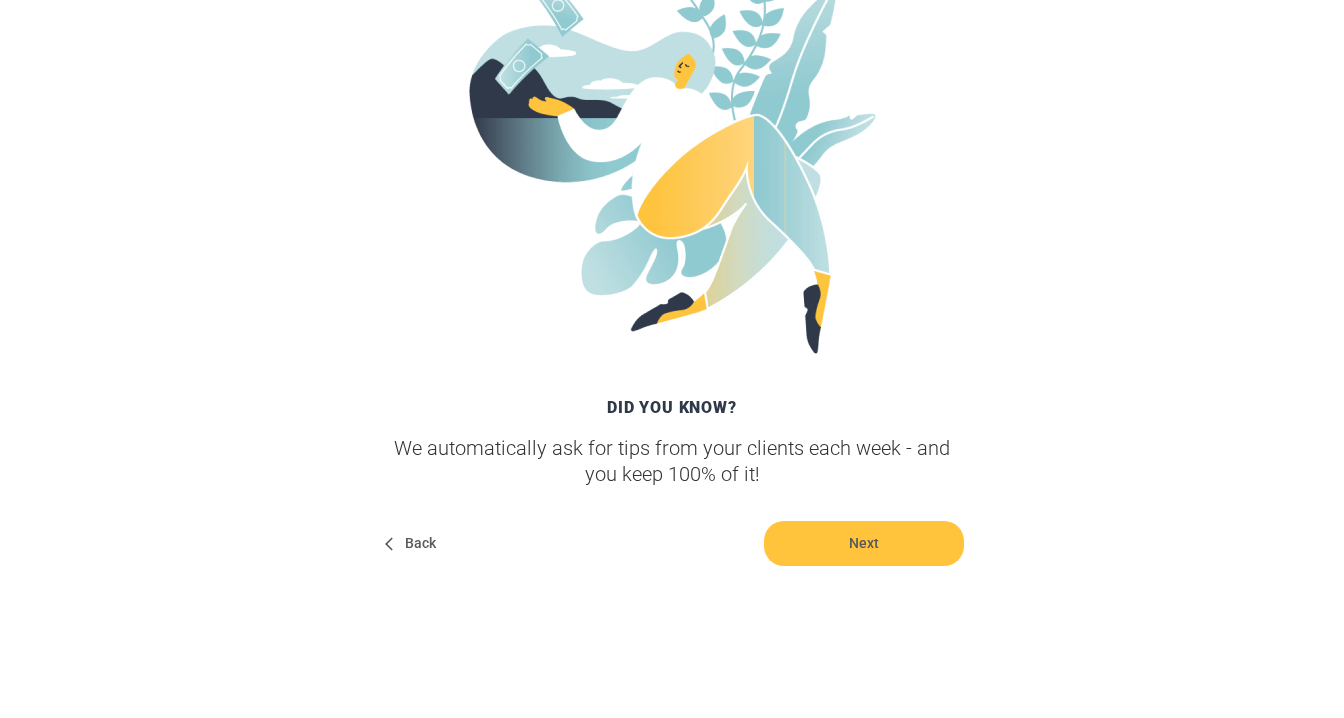 scroll, scrollTop: 355, scrollLeft: 0, axis: vertical 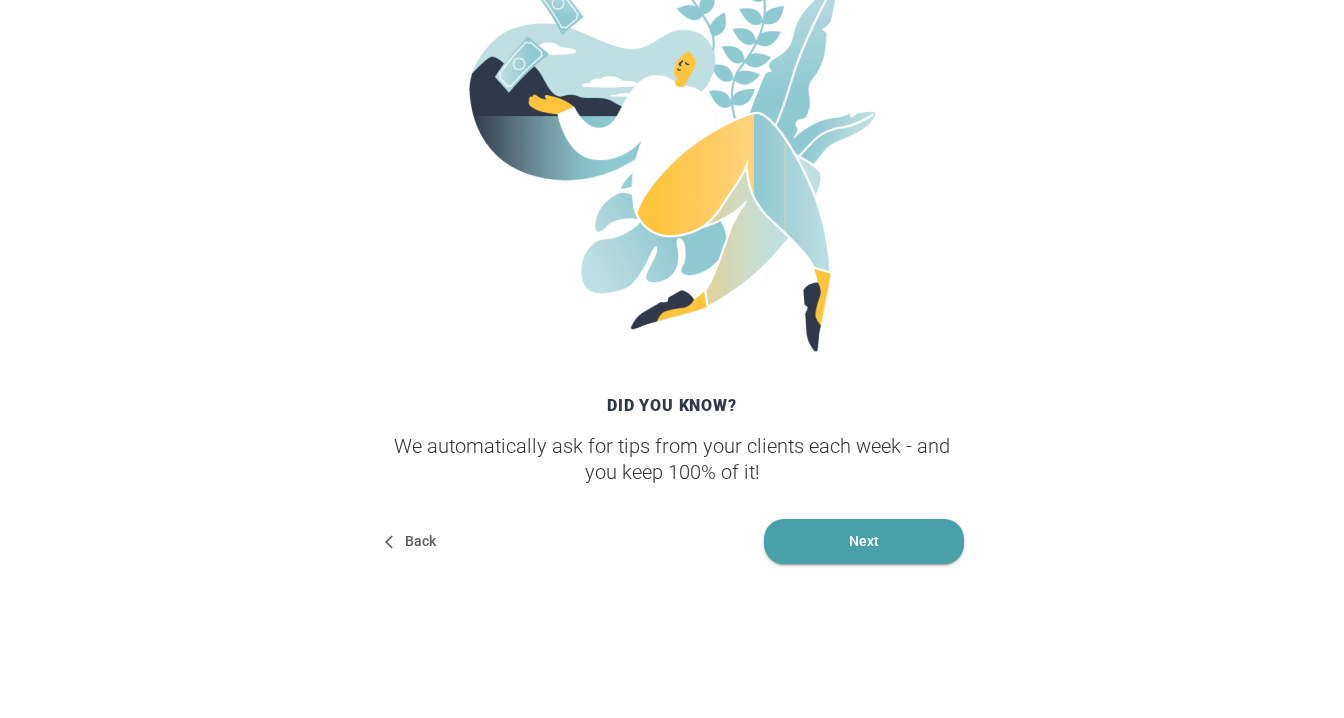 click on "Next" at bounding box center (864, 541) 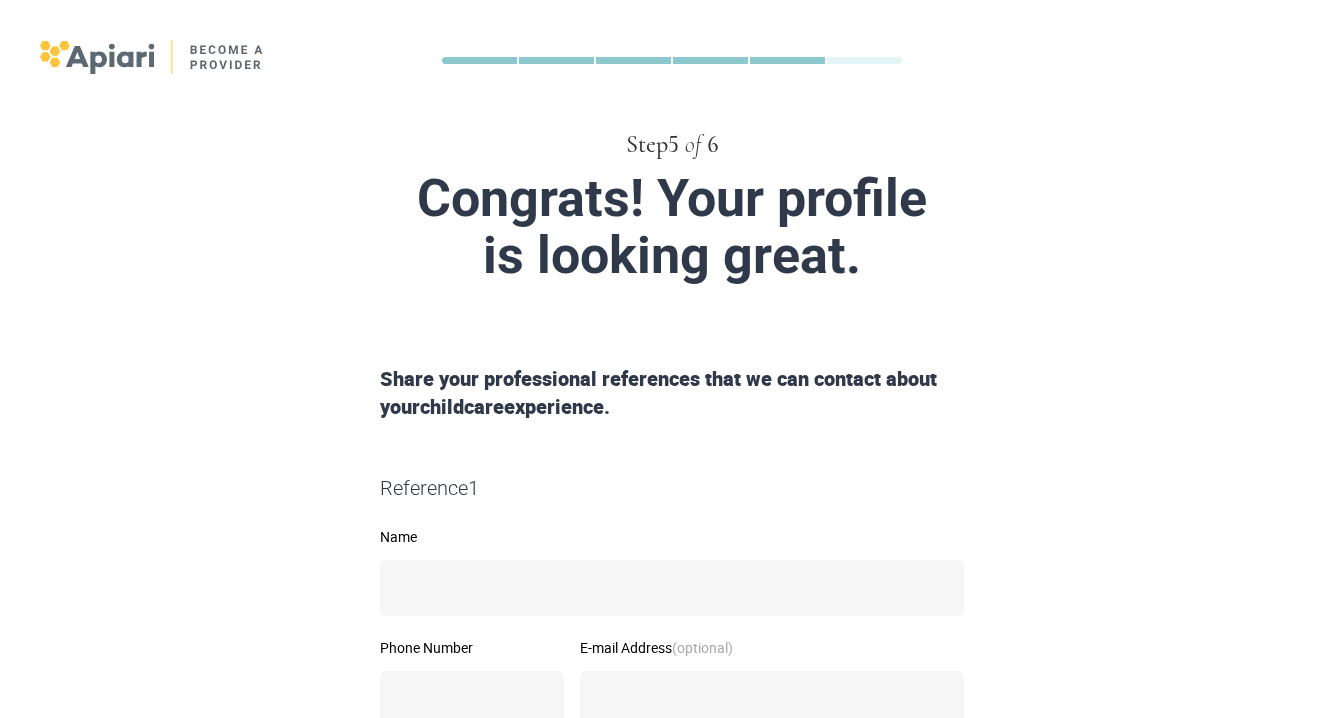 scroll, scrollTop: 90, scrollLeft: 0, axis: vertical 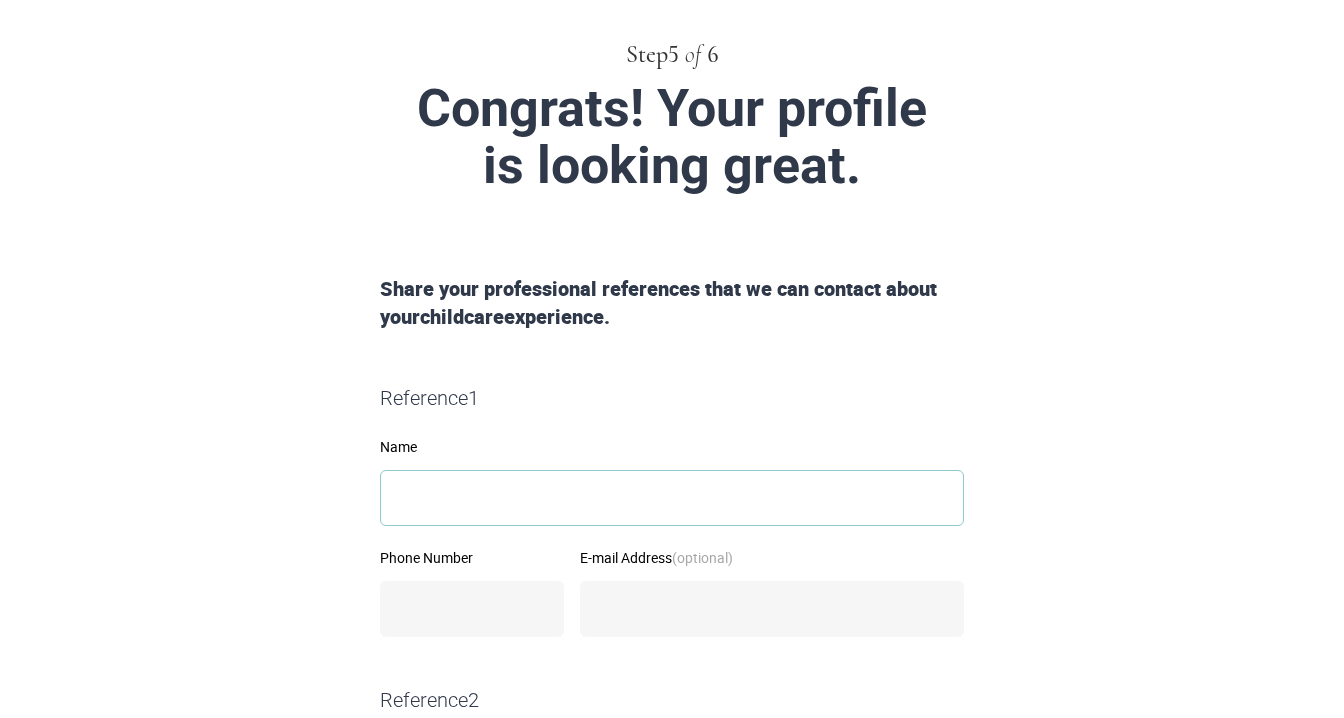 click on "Name" at bounding box center (672, 498) 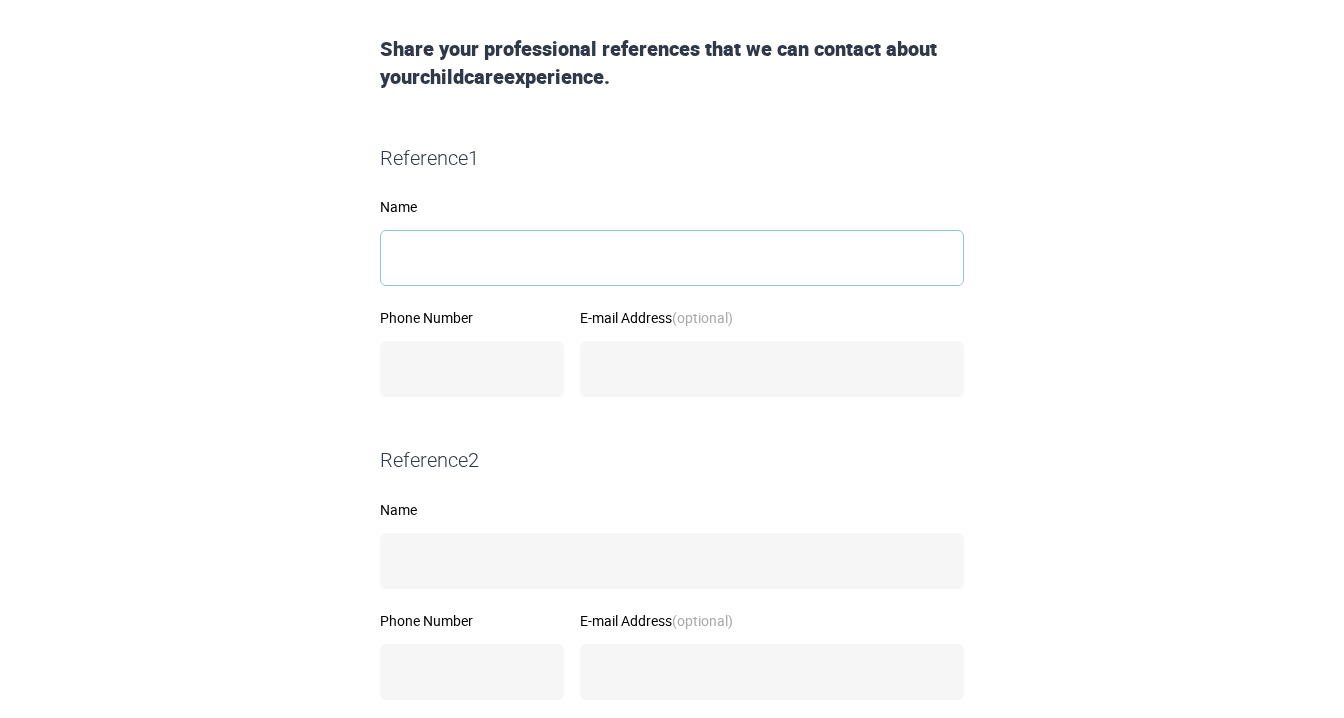 scroll, scrollTop: 321, scrollLeft: 0, axis: vertical 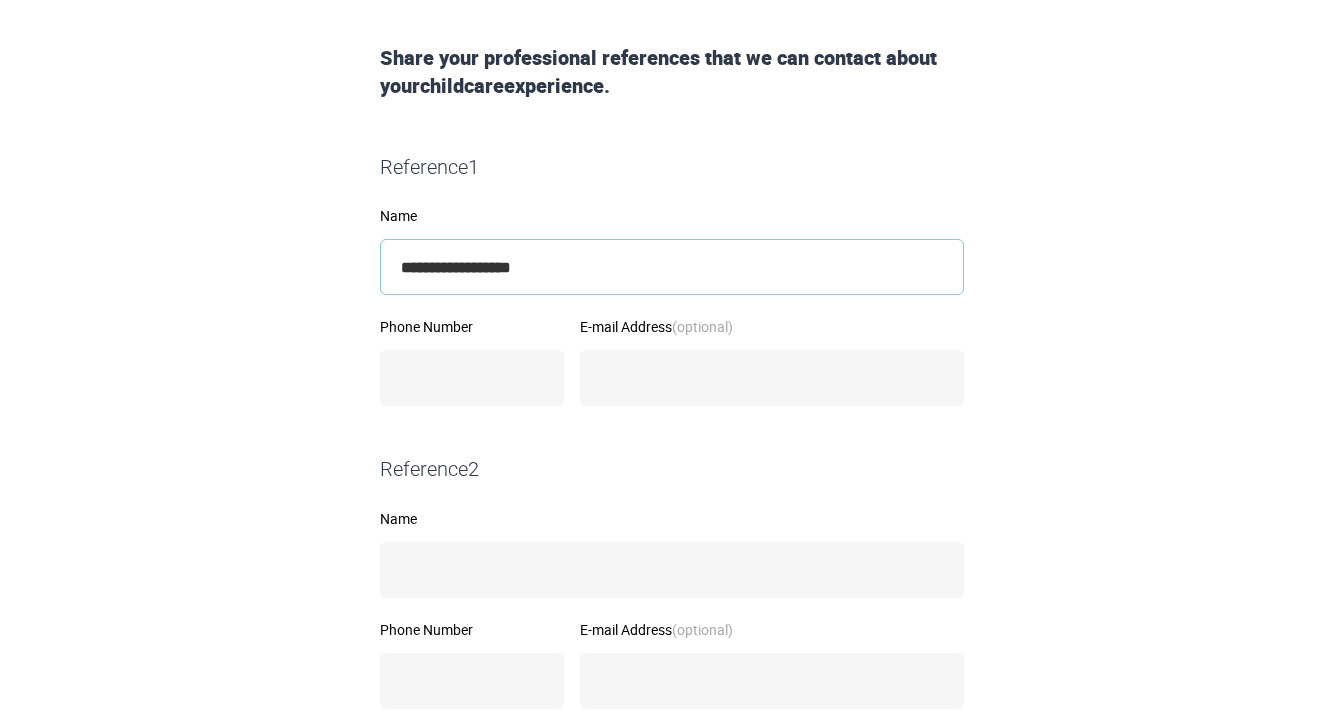 type on "**********" 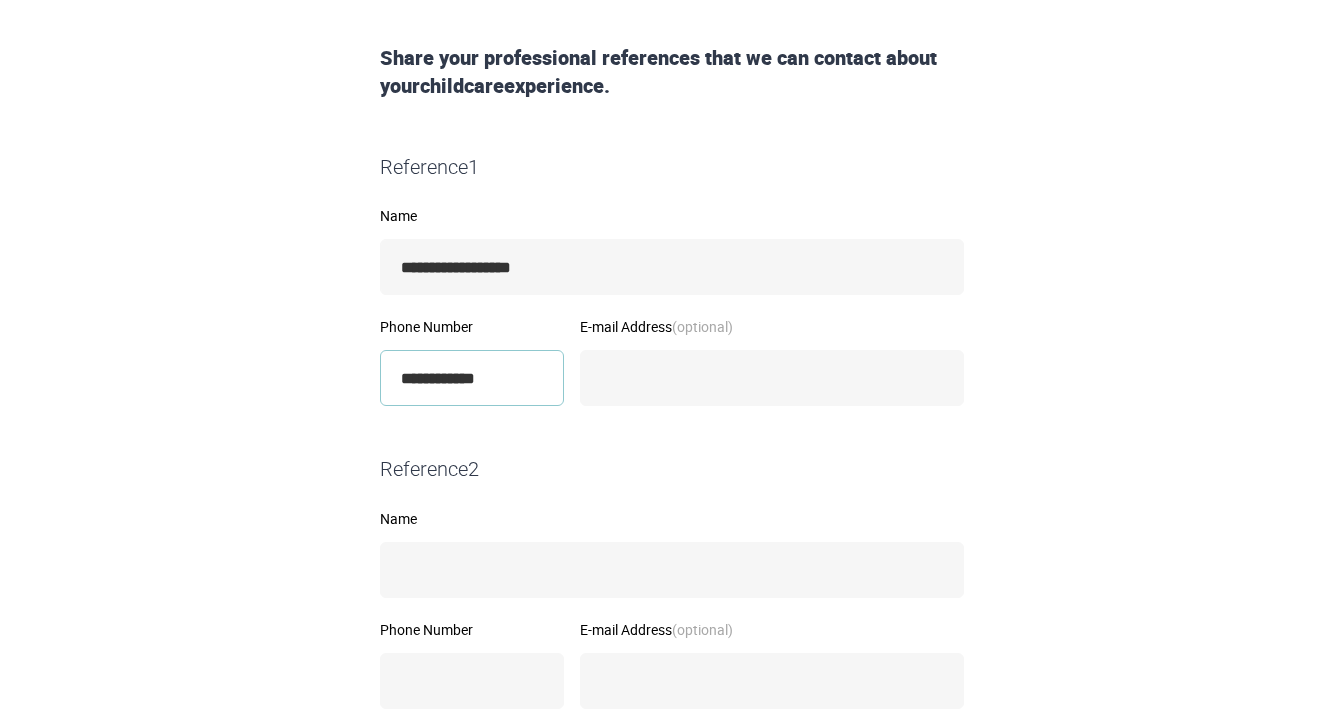 click on "**********" at bounding box center (472, 378) 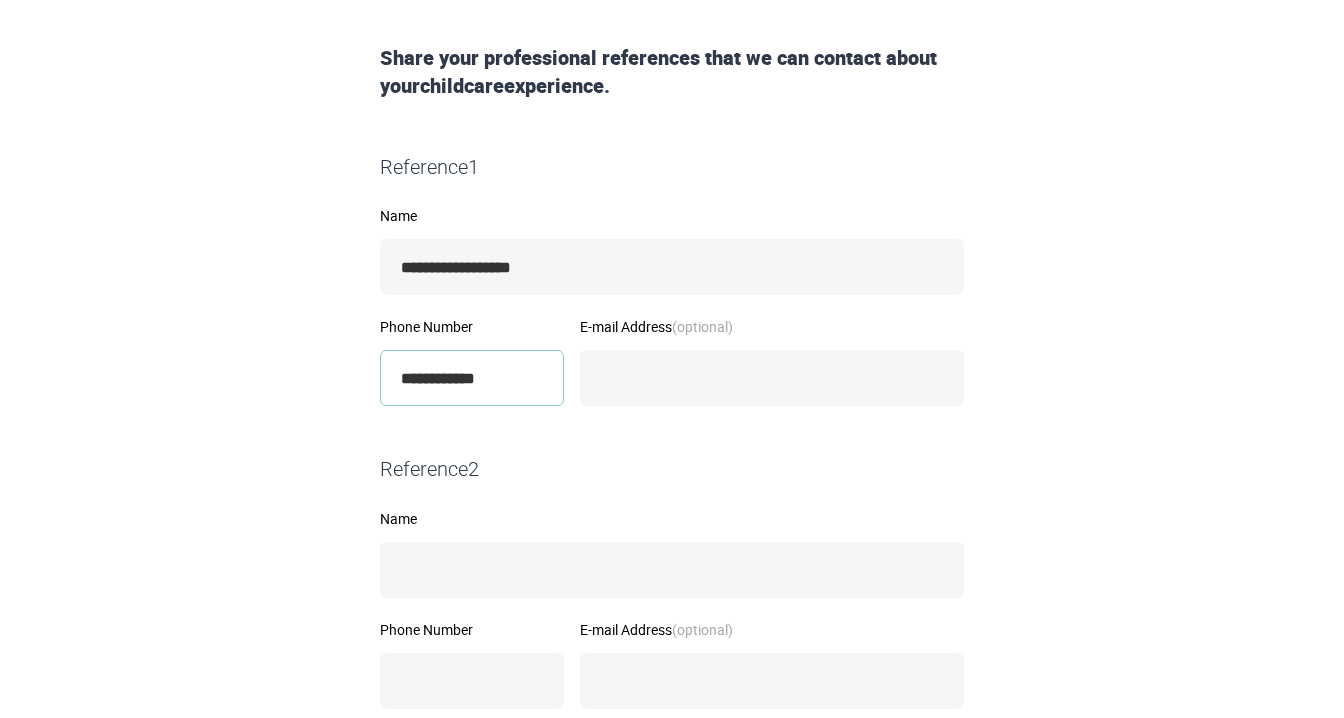 type on "**********" 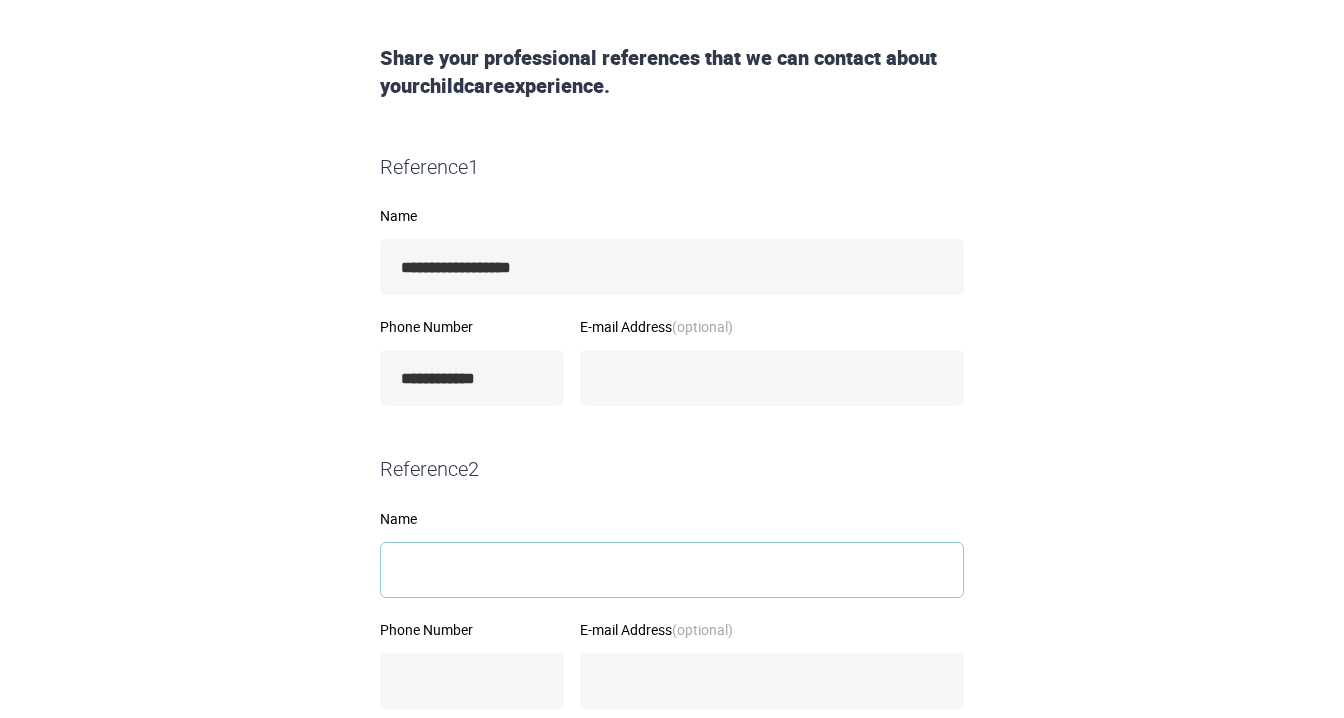 click on "Name" at bounding box center [672, 570] 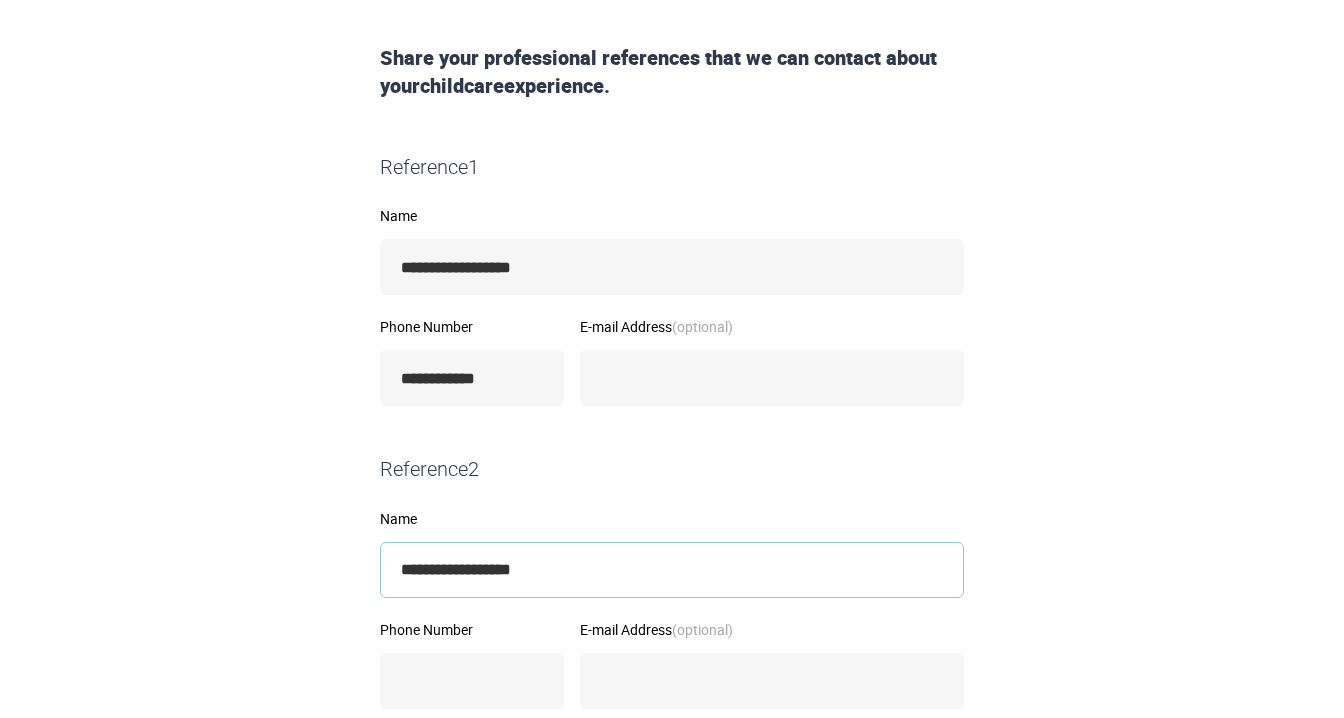 scroll, scrollTop: 452, scrollLeft: 0, axis: vertical 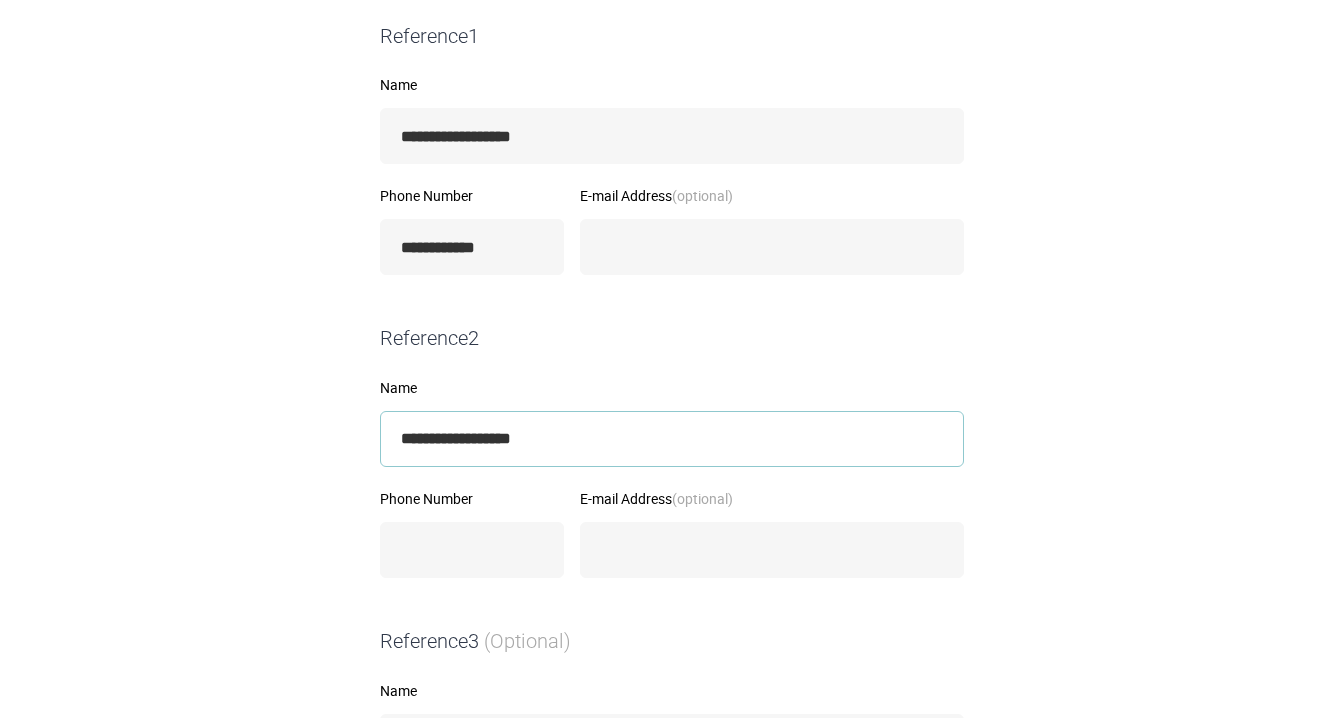 type on "**********" 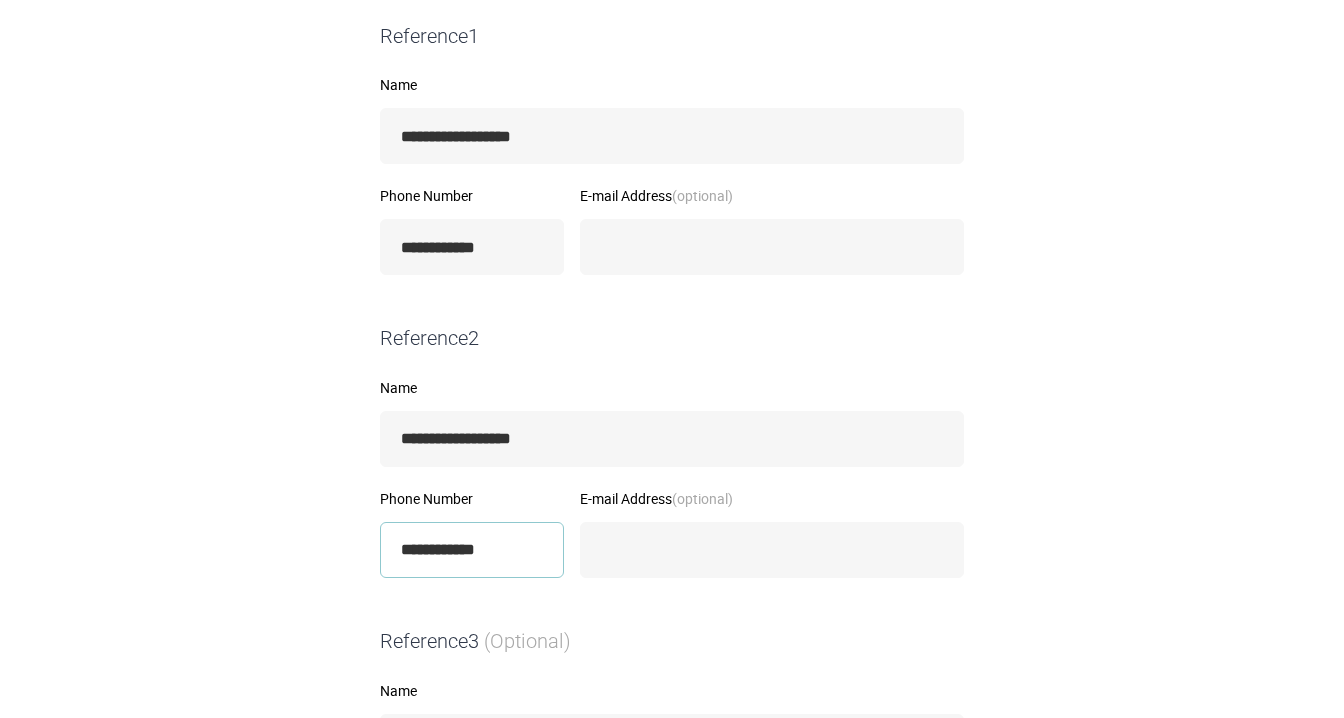 click on "**********" at bounding box center [472, 550] 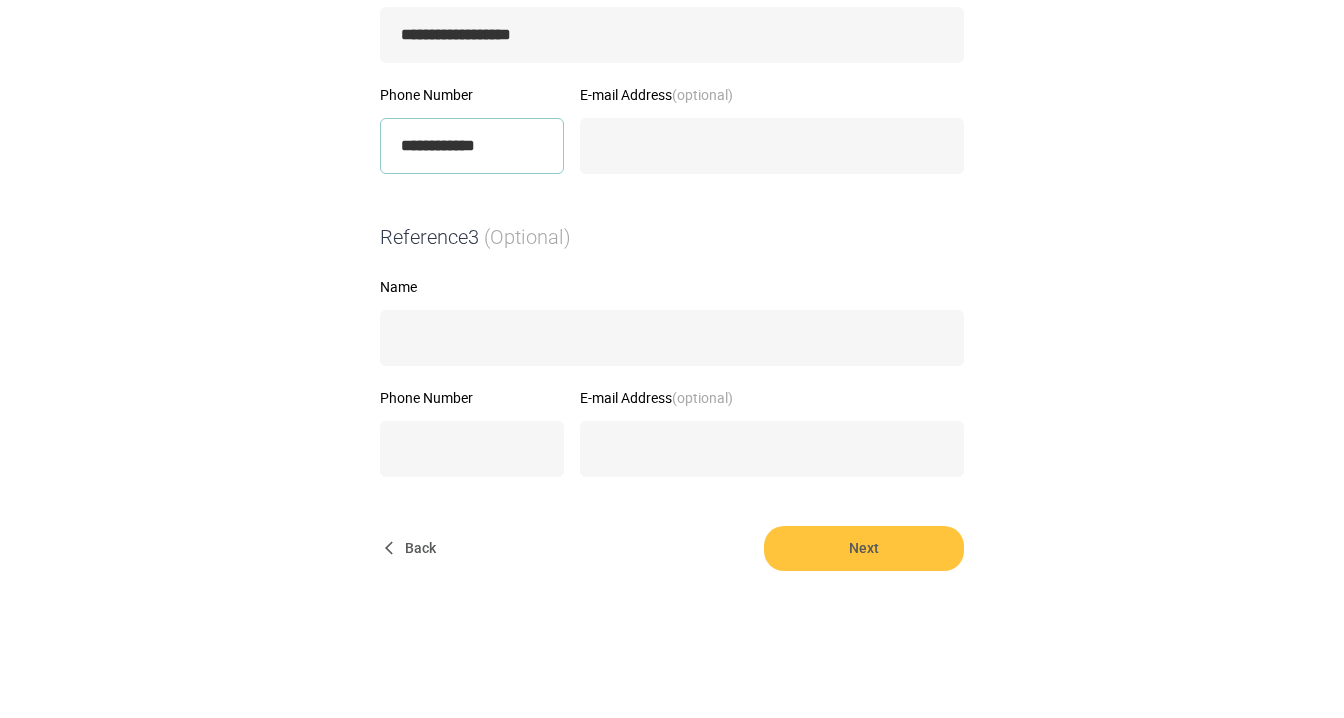 scroll, scrollTop: 860, scrollLeft: 0, axis: vertical 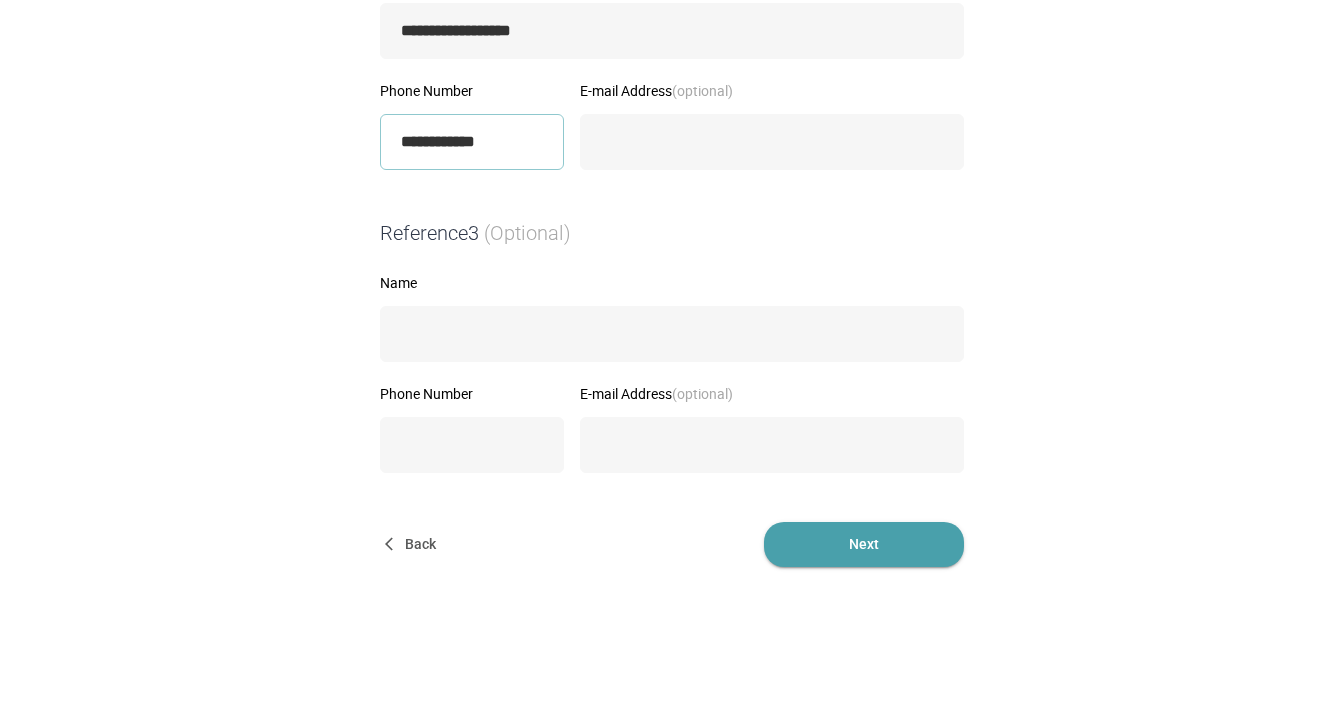 type on "**********" 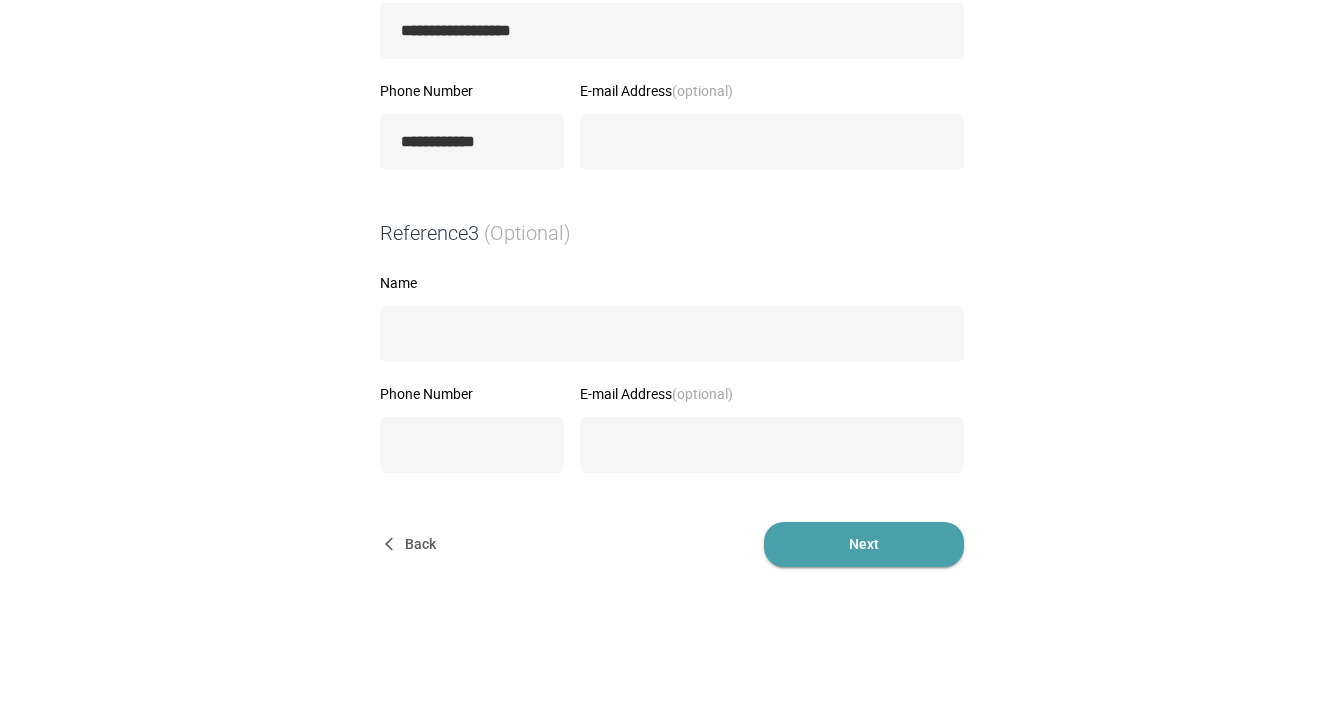 click on "Next" at bounding box center (864, 544) 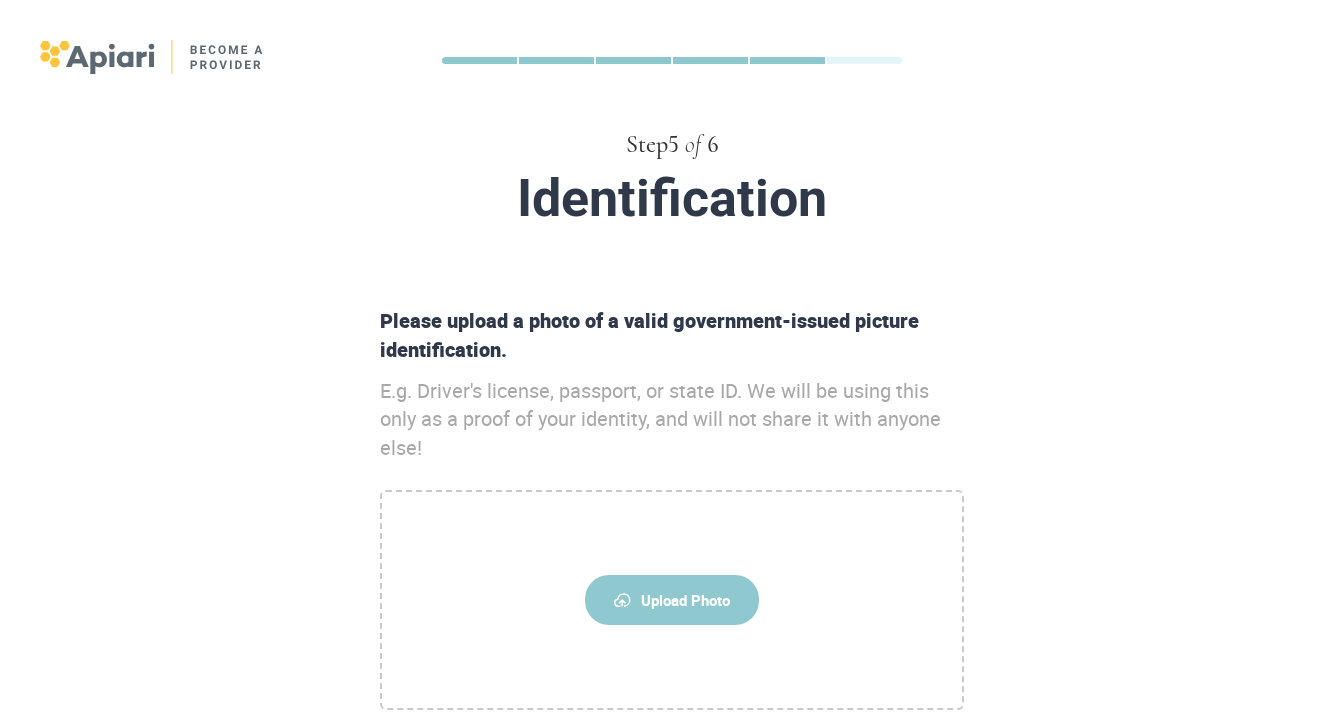 scroll, scrollTop: 161, scrollLeft: 0, axis: vertical 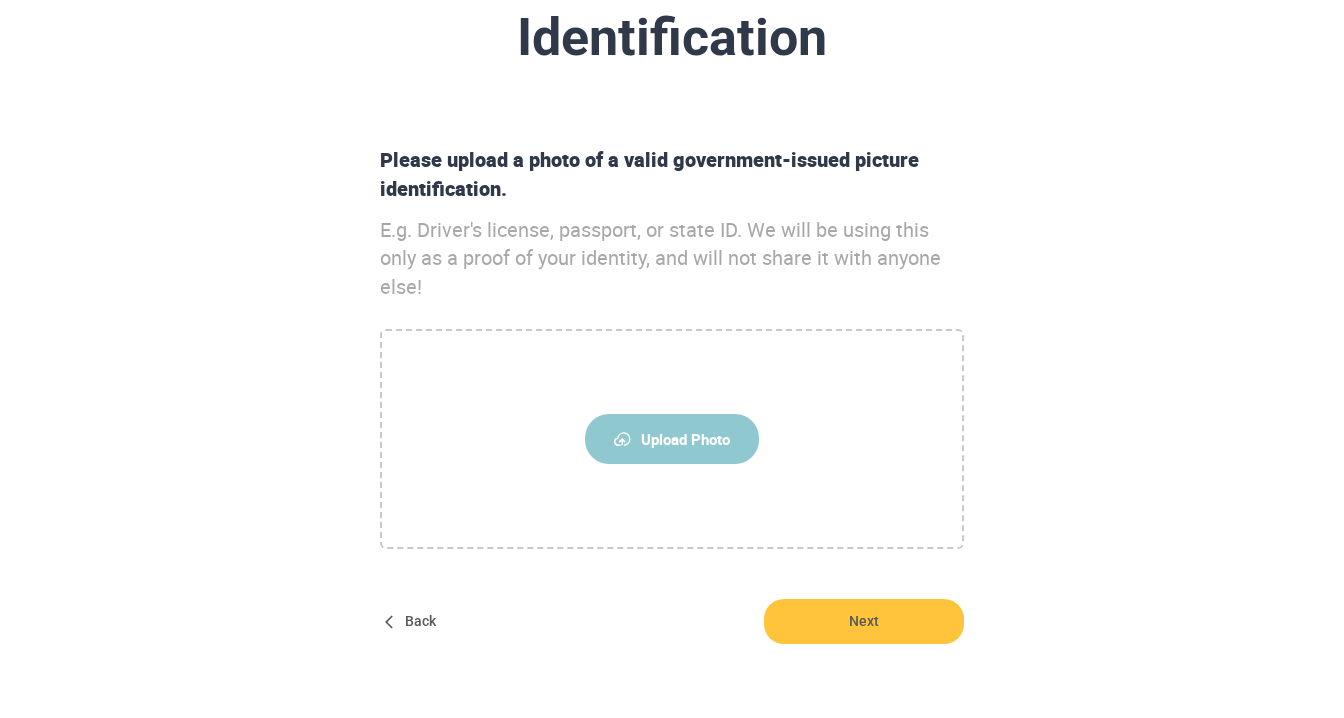 click on "Upload Photo" at bounding box center [672, 439] 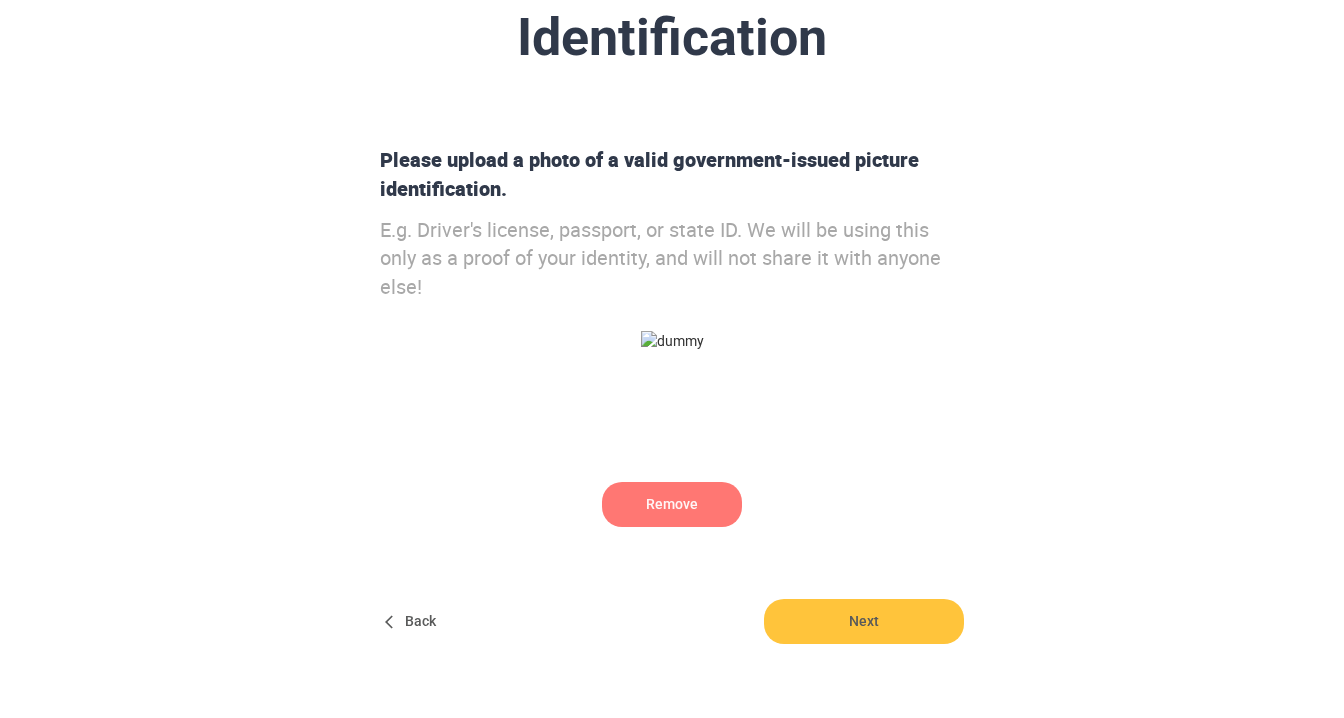 scroll, scrollTop: 249, scrollLeft: 0, axis: vertical 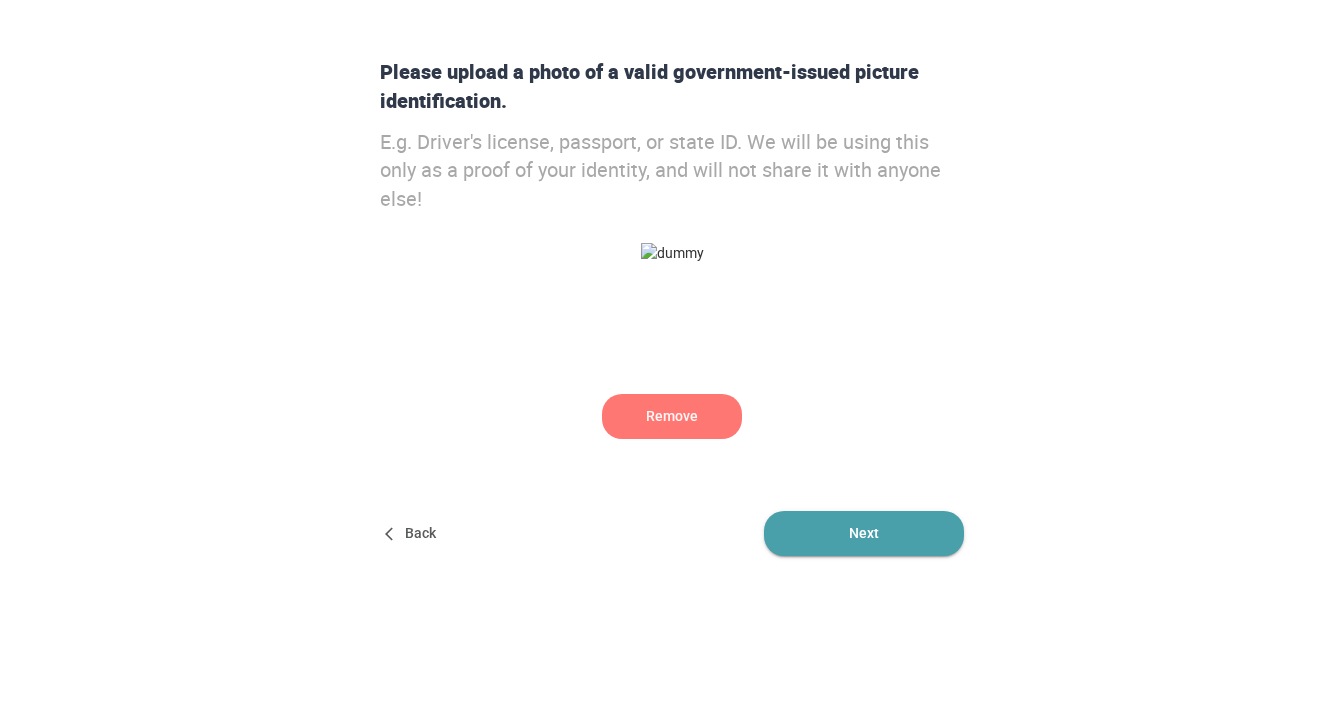 click on "Next" at bounding box center [864, 533] 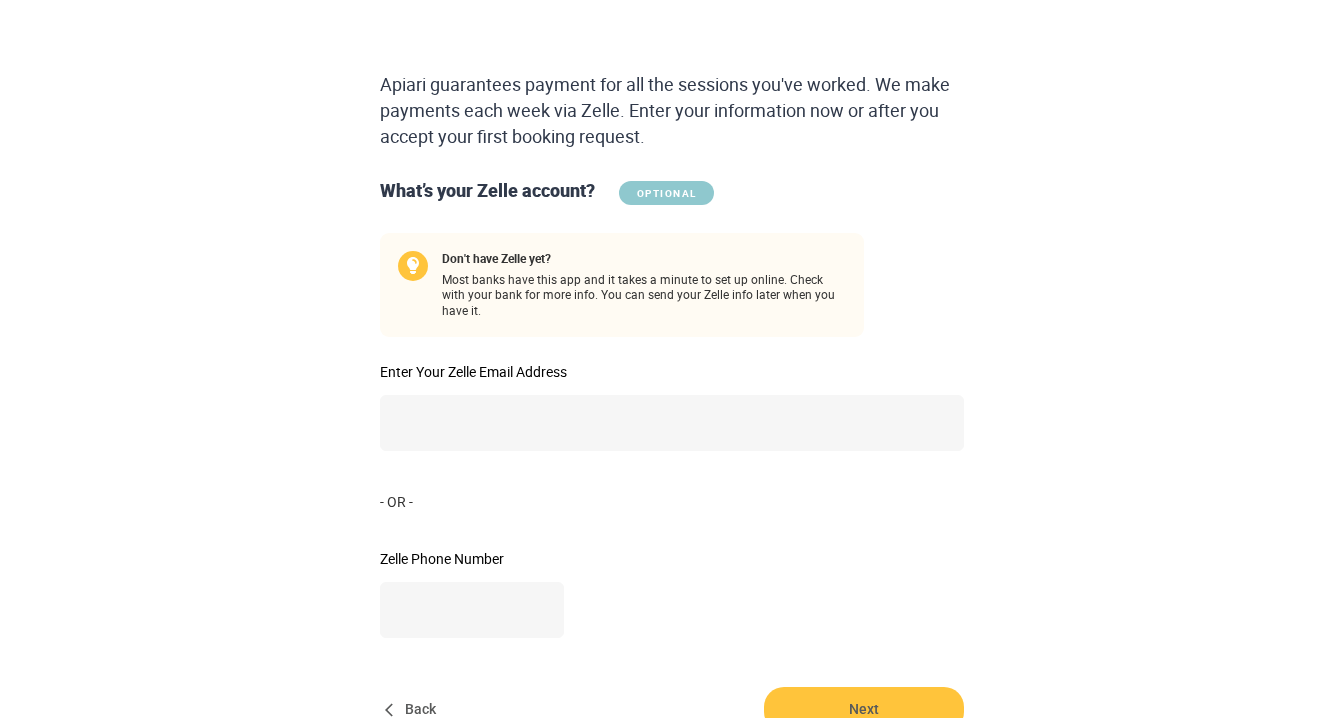 scroll, scrollTop: 243, scrollLeft: 0, axis: vertical 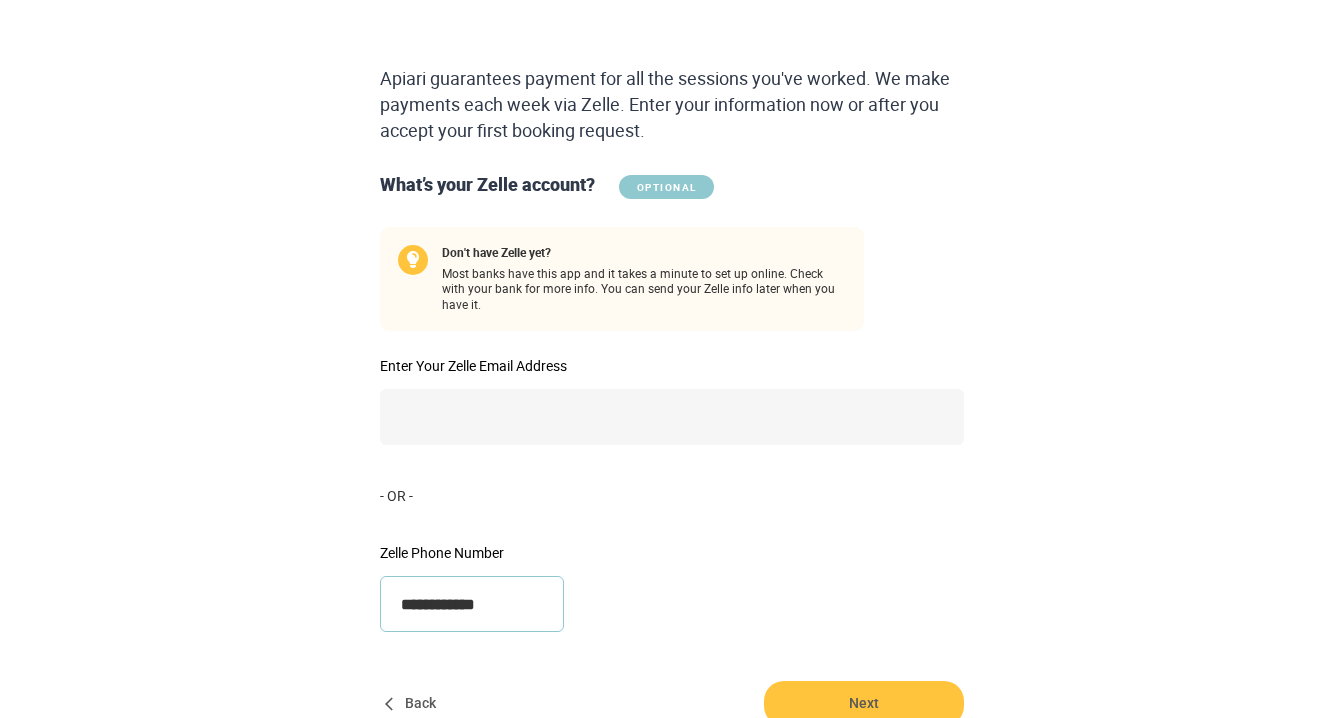 click on "**********" at bounding box center [472, 604] 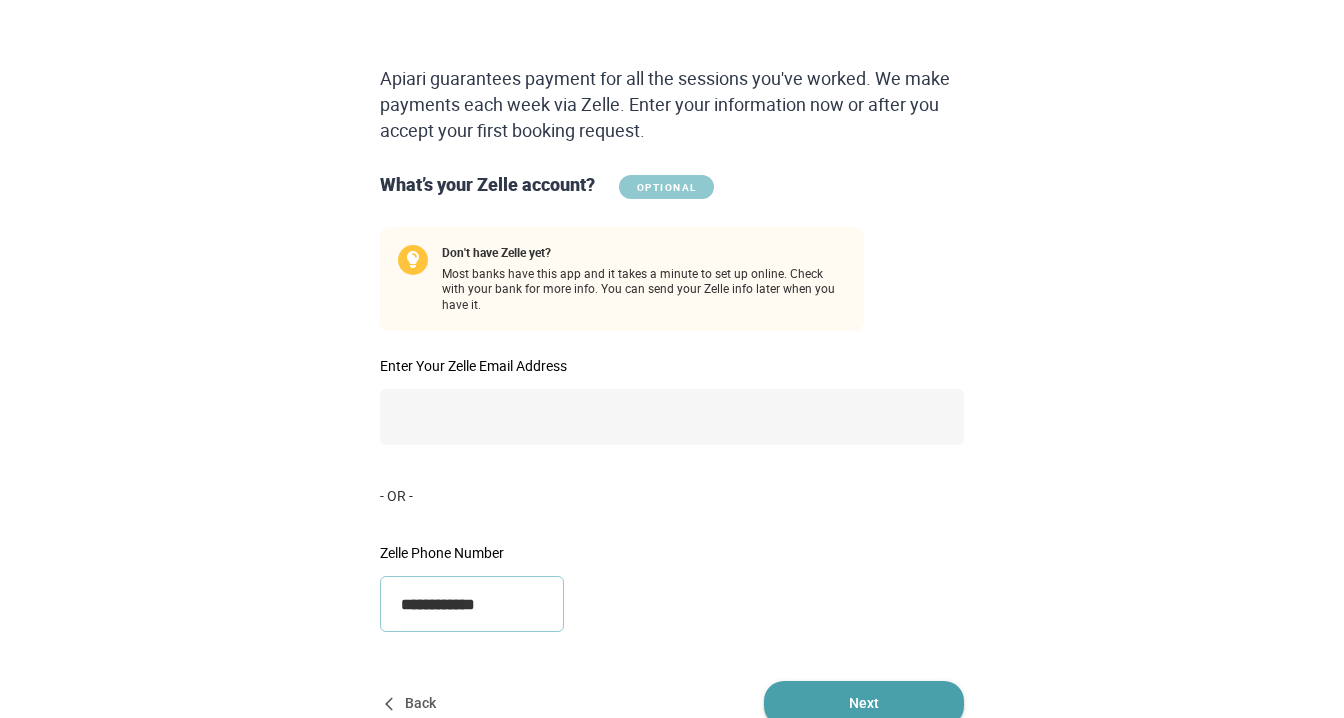 type on "**********" 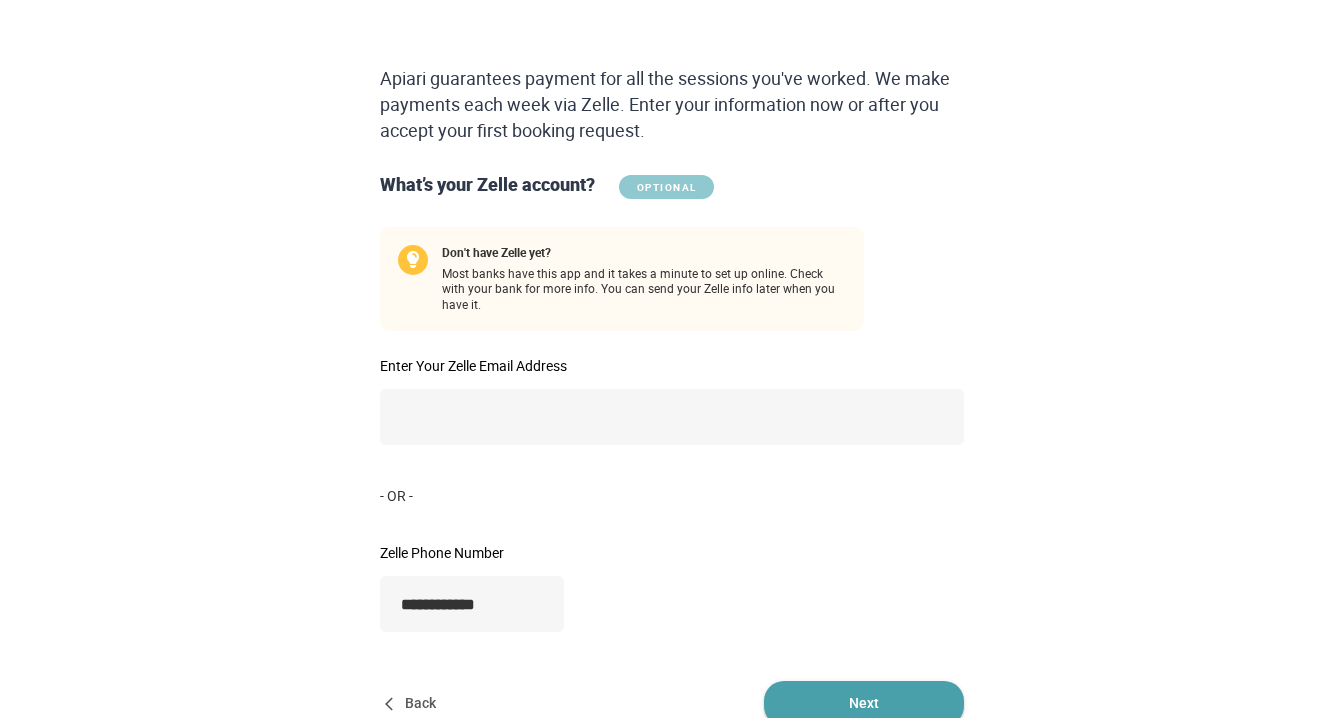 click on "Next" at bounding box center (864, 703) 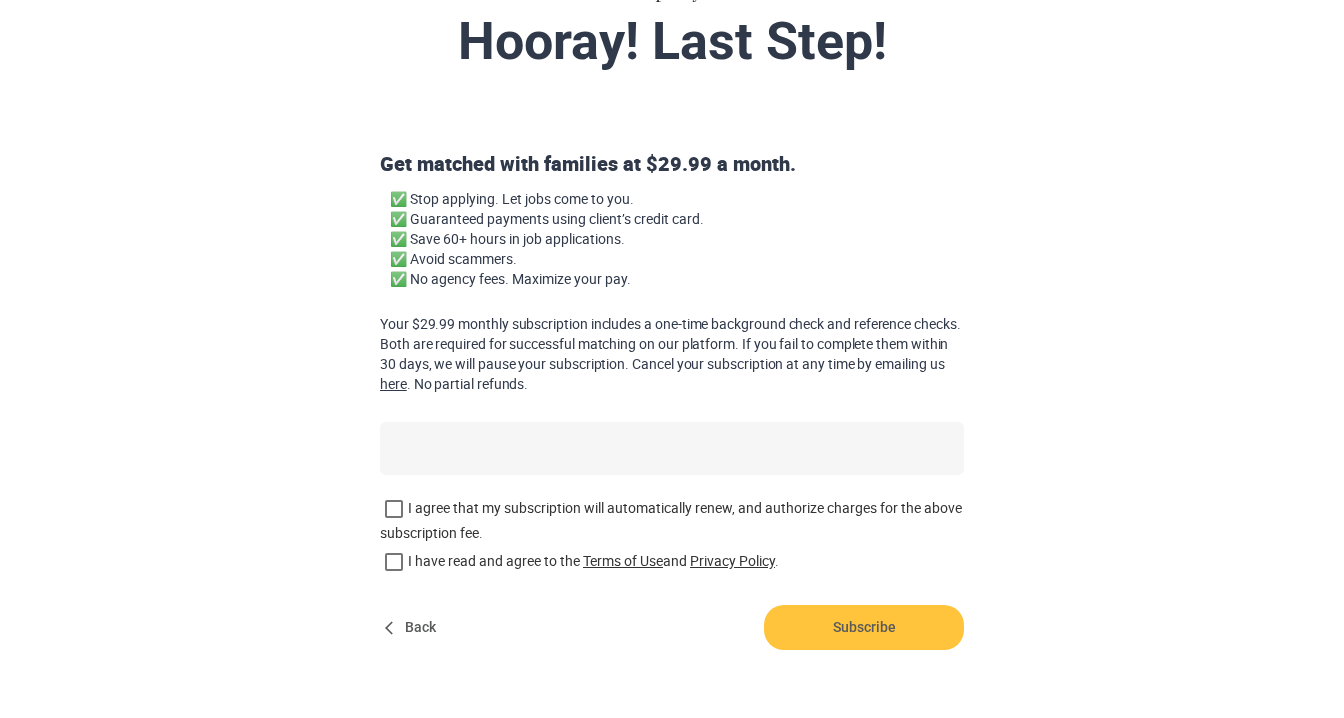 scroll, scrollTop: 155, scrollLeft: 0, axis: vertical 